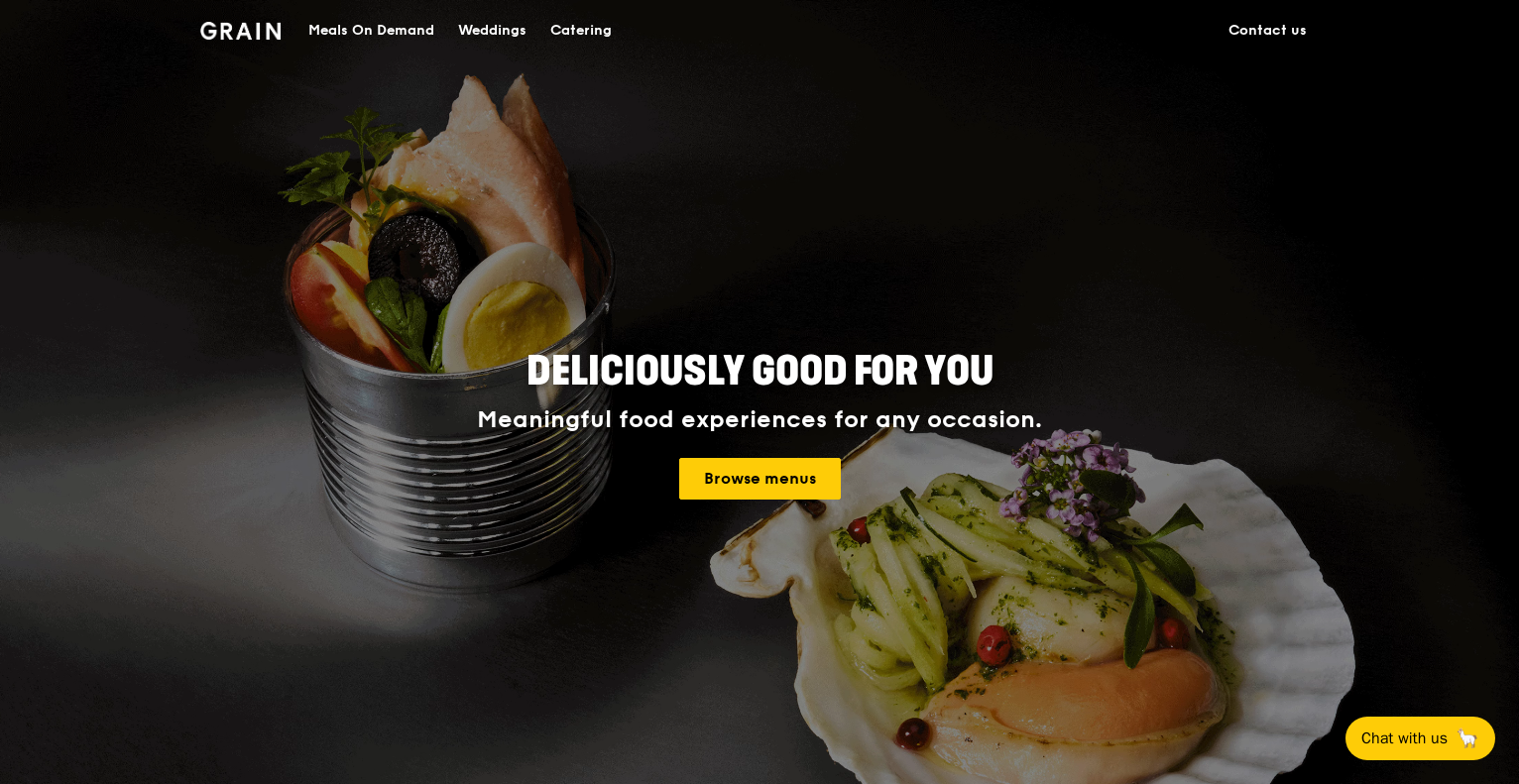 scroll, scrollTop: 0, scrollLeft: 0, axis: both 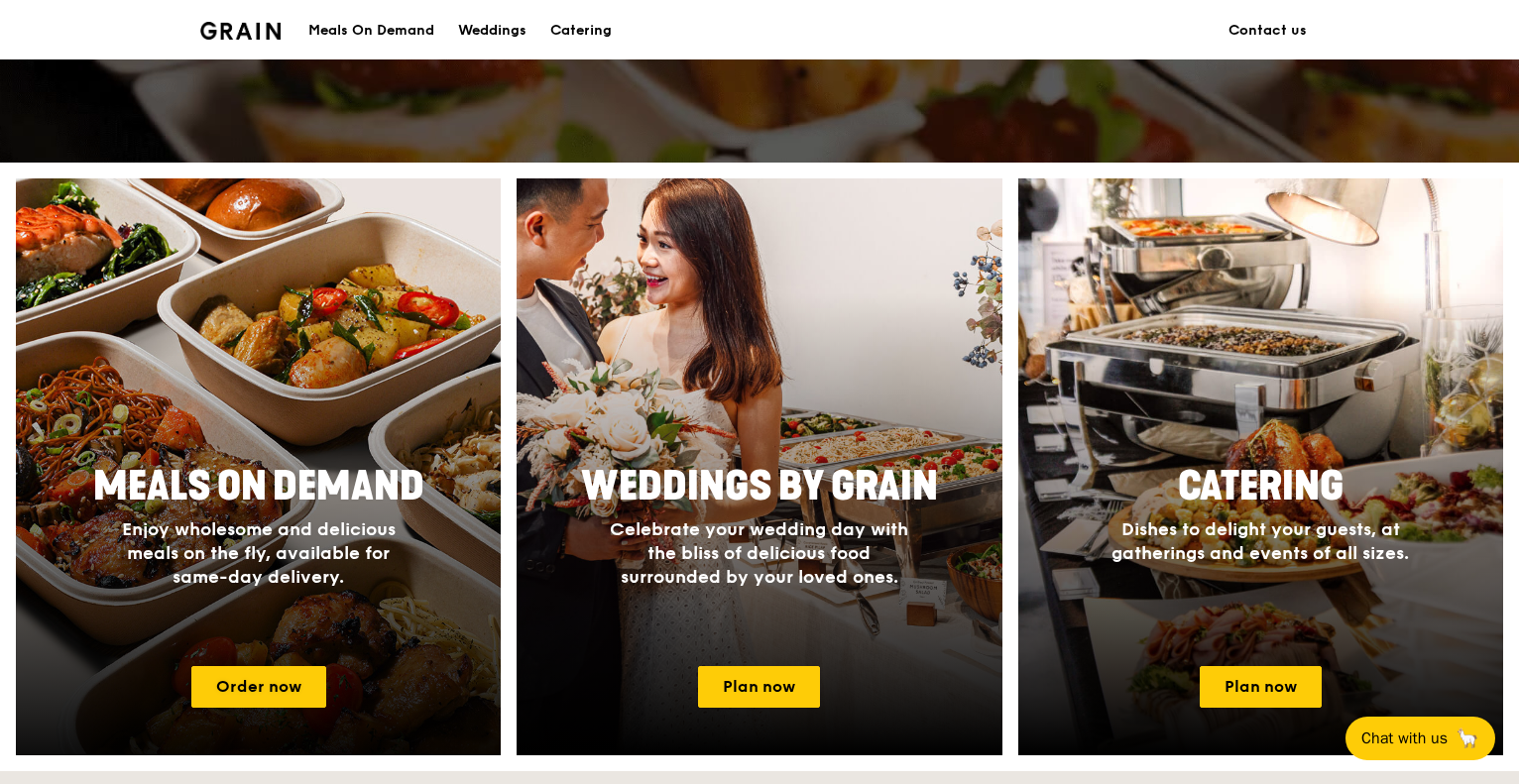 click at bounding box center [259, 467] 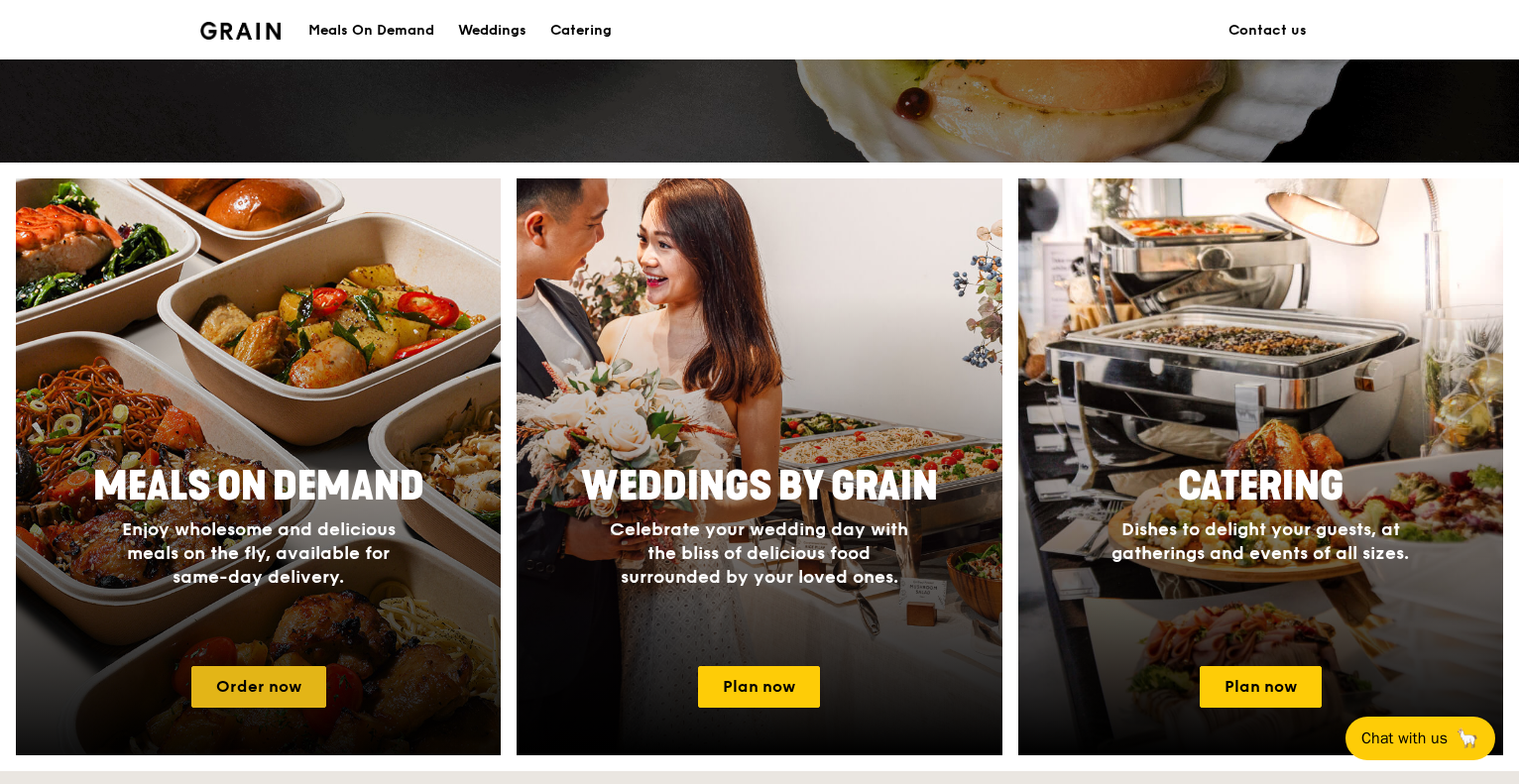 click on "Order now" at bounding box center [259, 687] 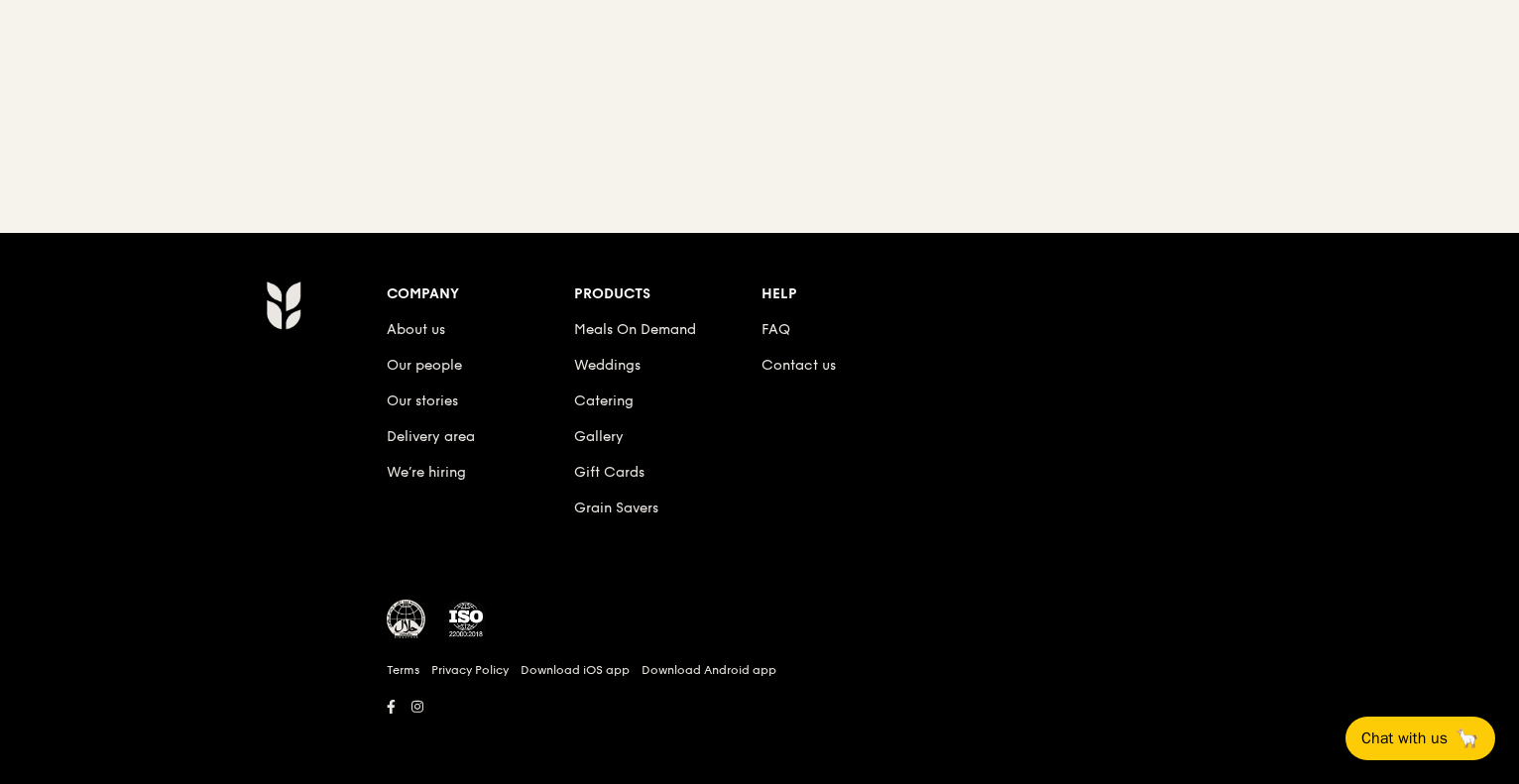 scroll, scrollTop: 0, scrollLeft: 0, axis: both 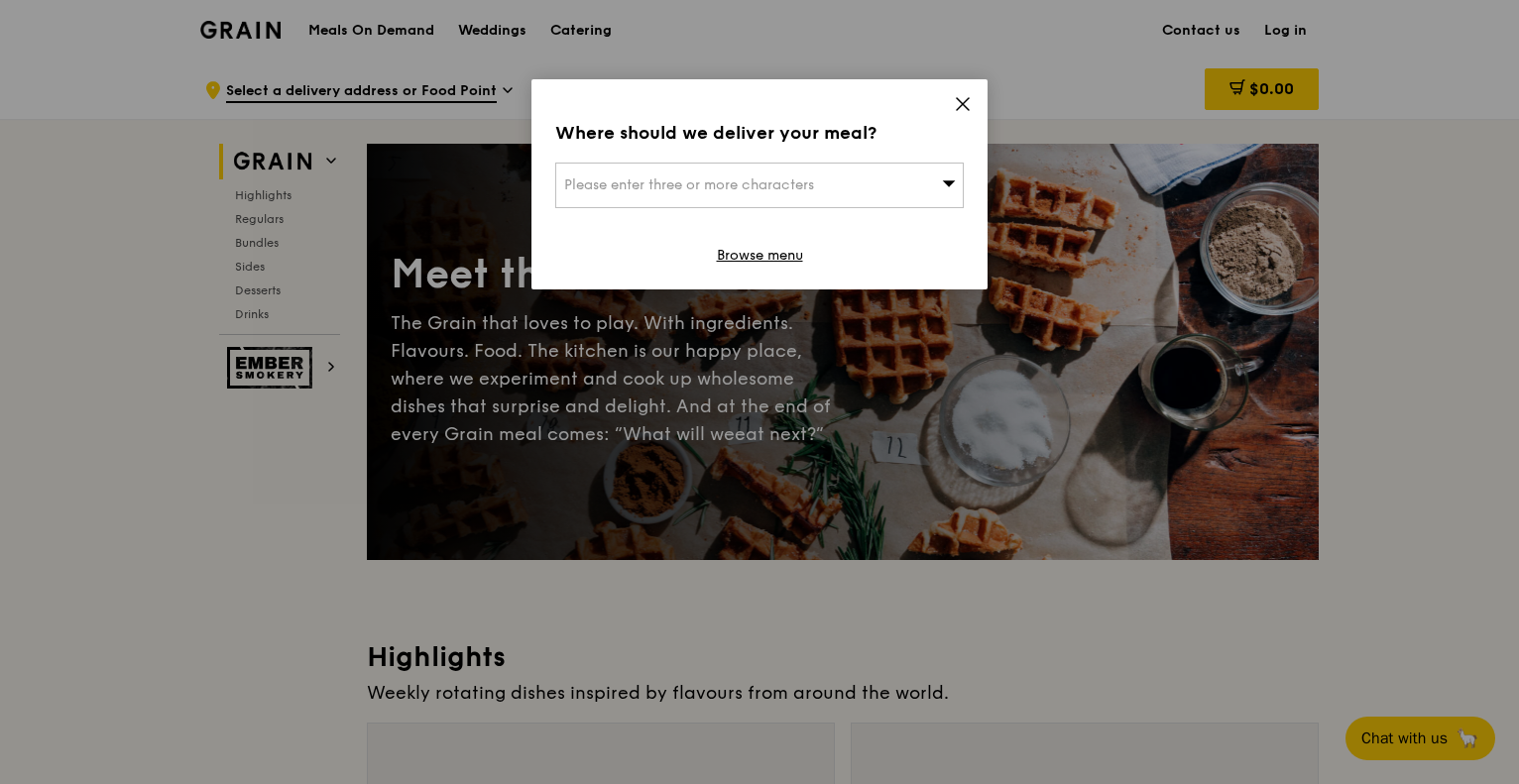 click on "Please enter three or more characters" at bounding box center [689, 184] 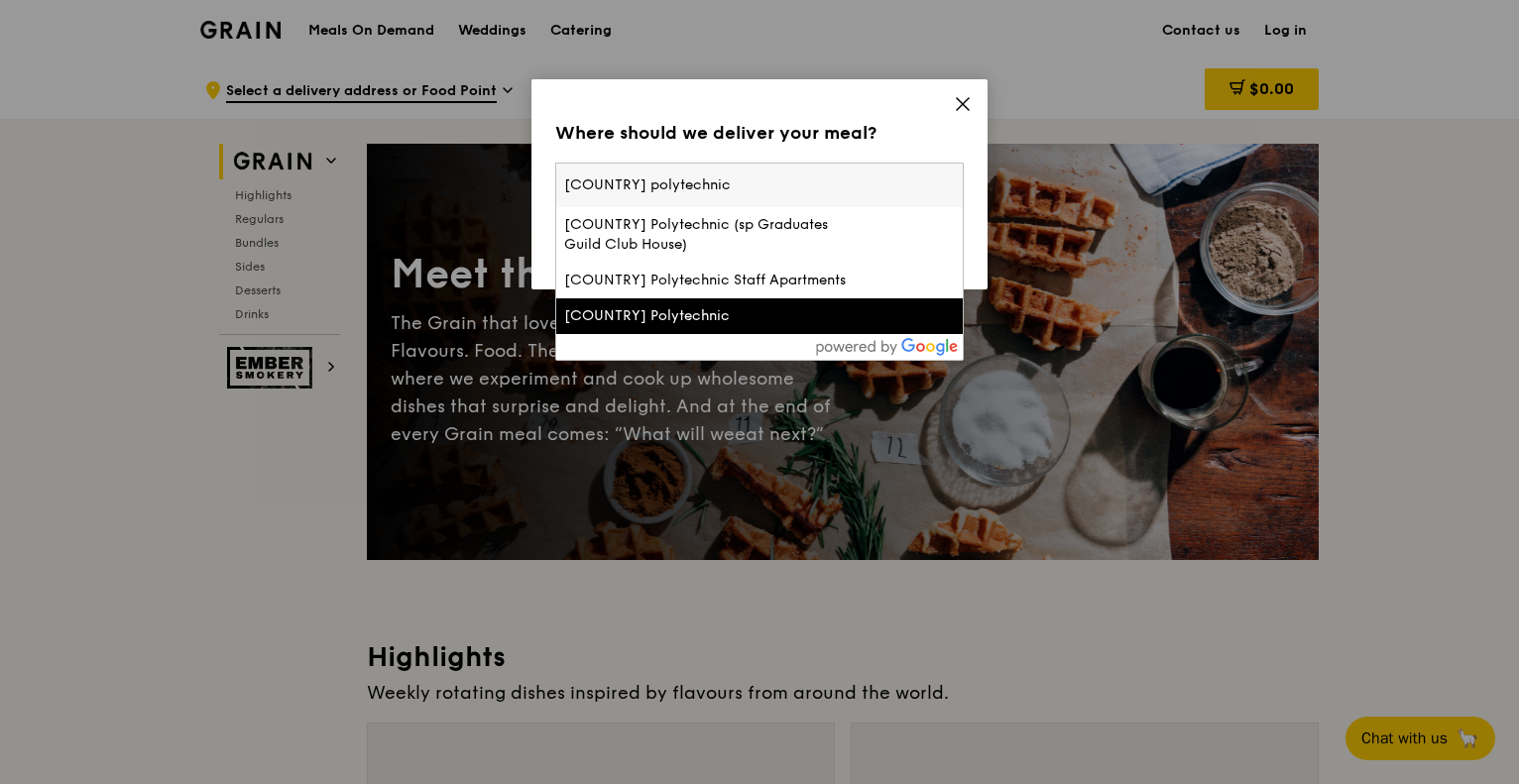 type on "[COUNTRY] polytechnic" 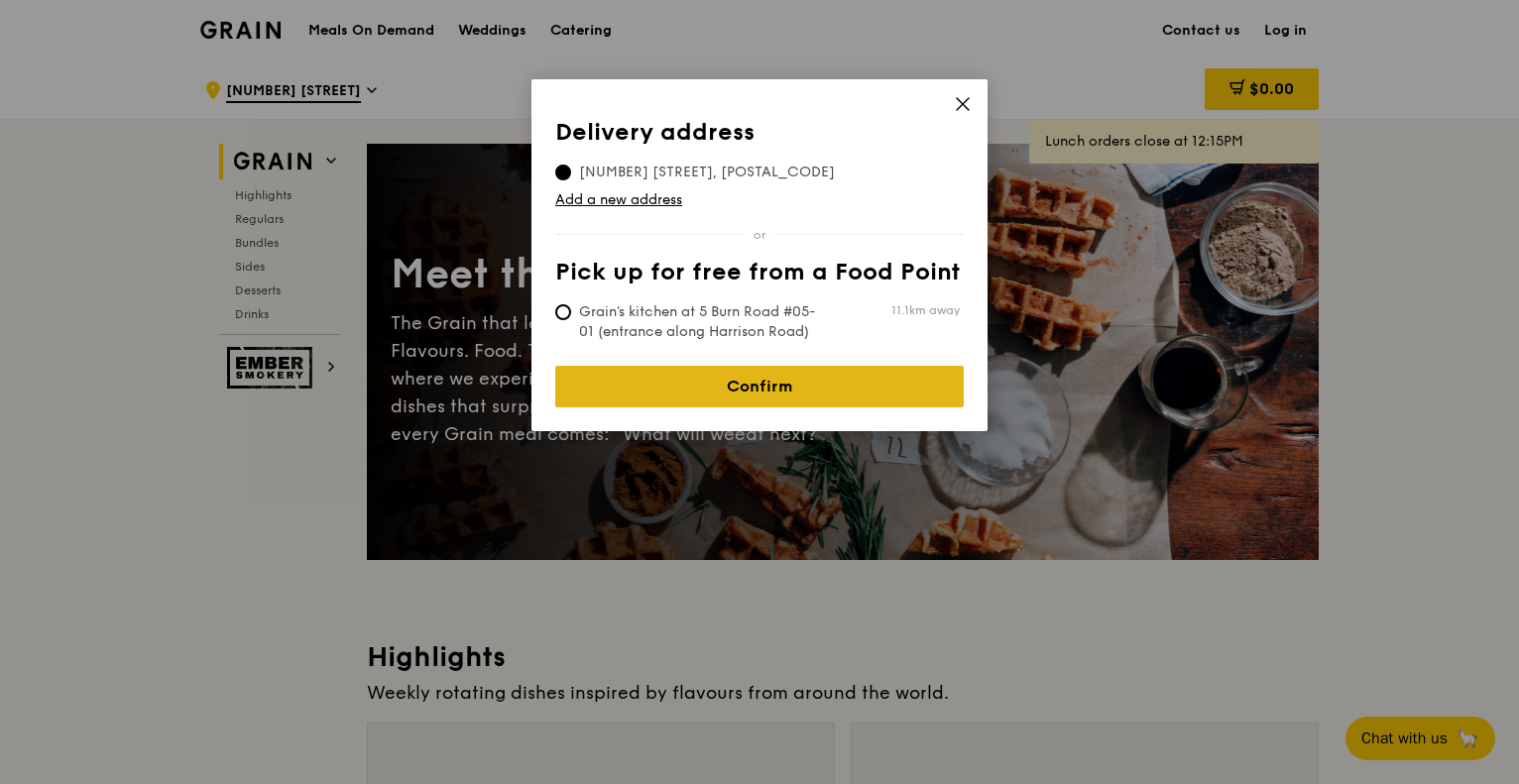 click on "Confirm" at bounding box center [760, 387] 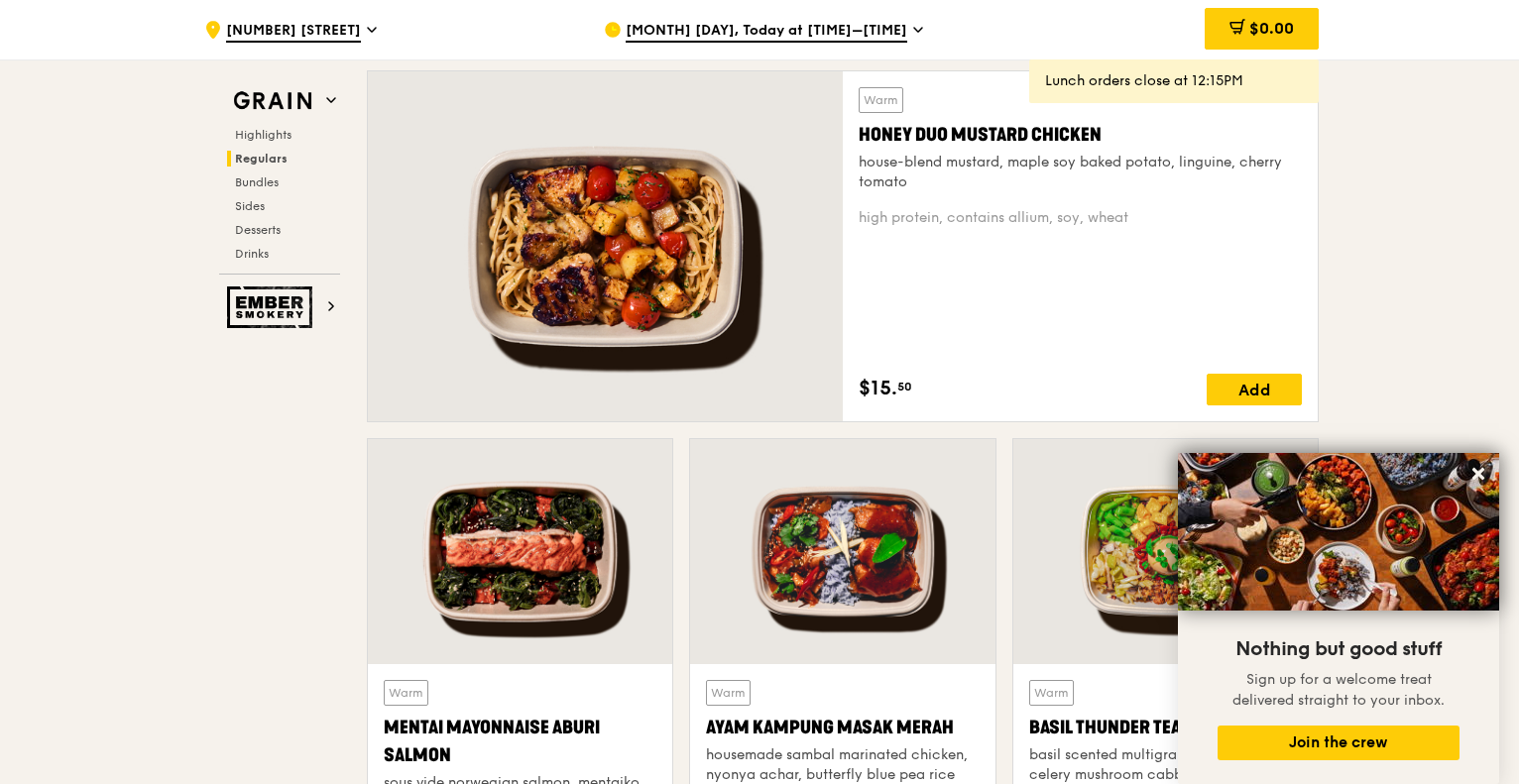scroll, scrollTop: 1395, scrollLeft: 0, axis: vertical 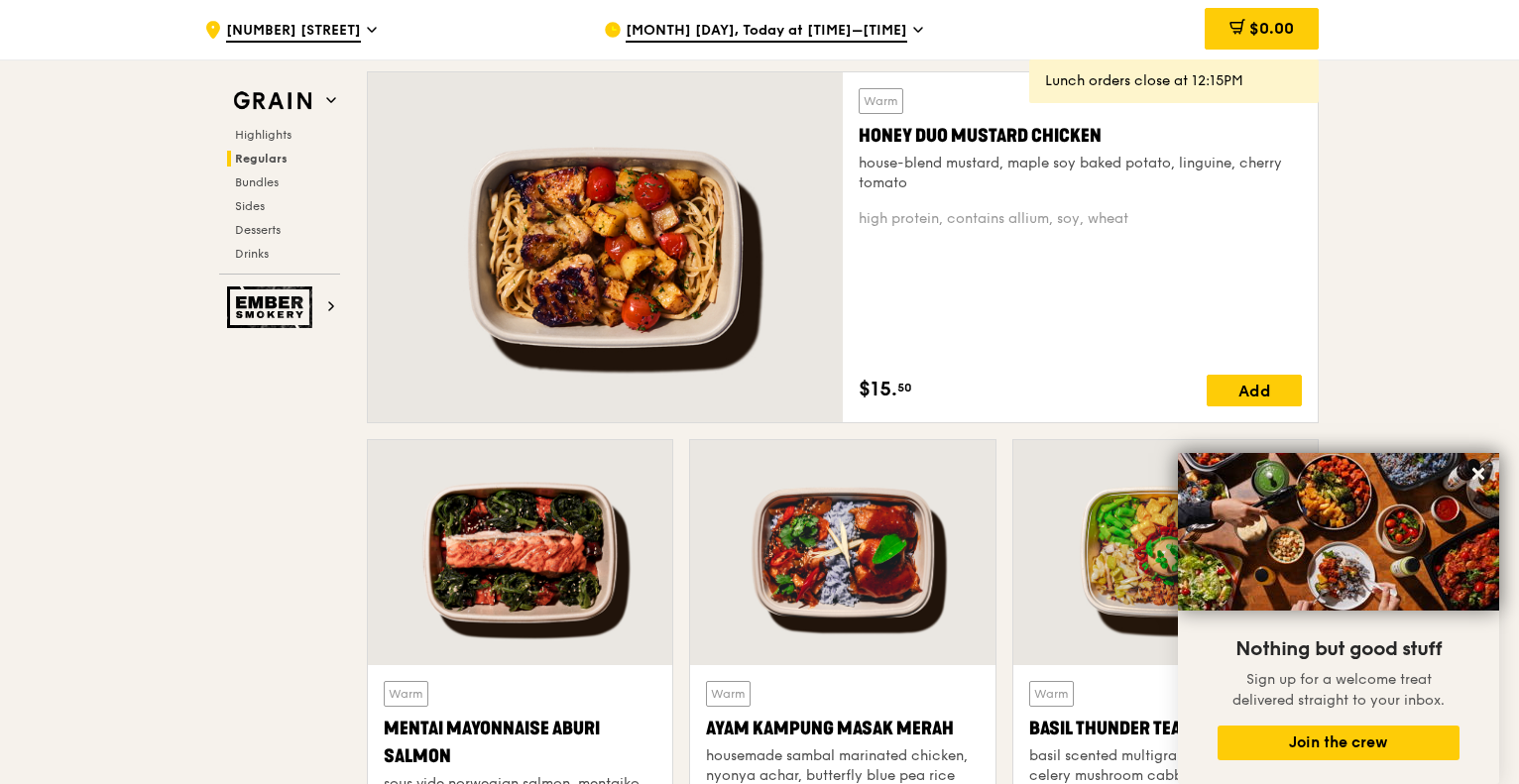 click on "[MONTH] [DAY], Today at [TIME]–[TIME]" at bounding box center (766, 32) 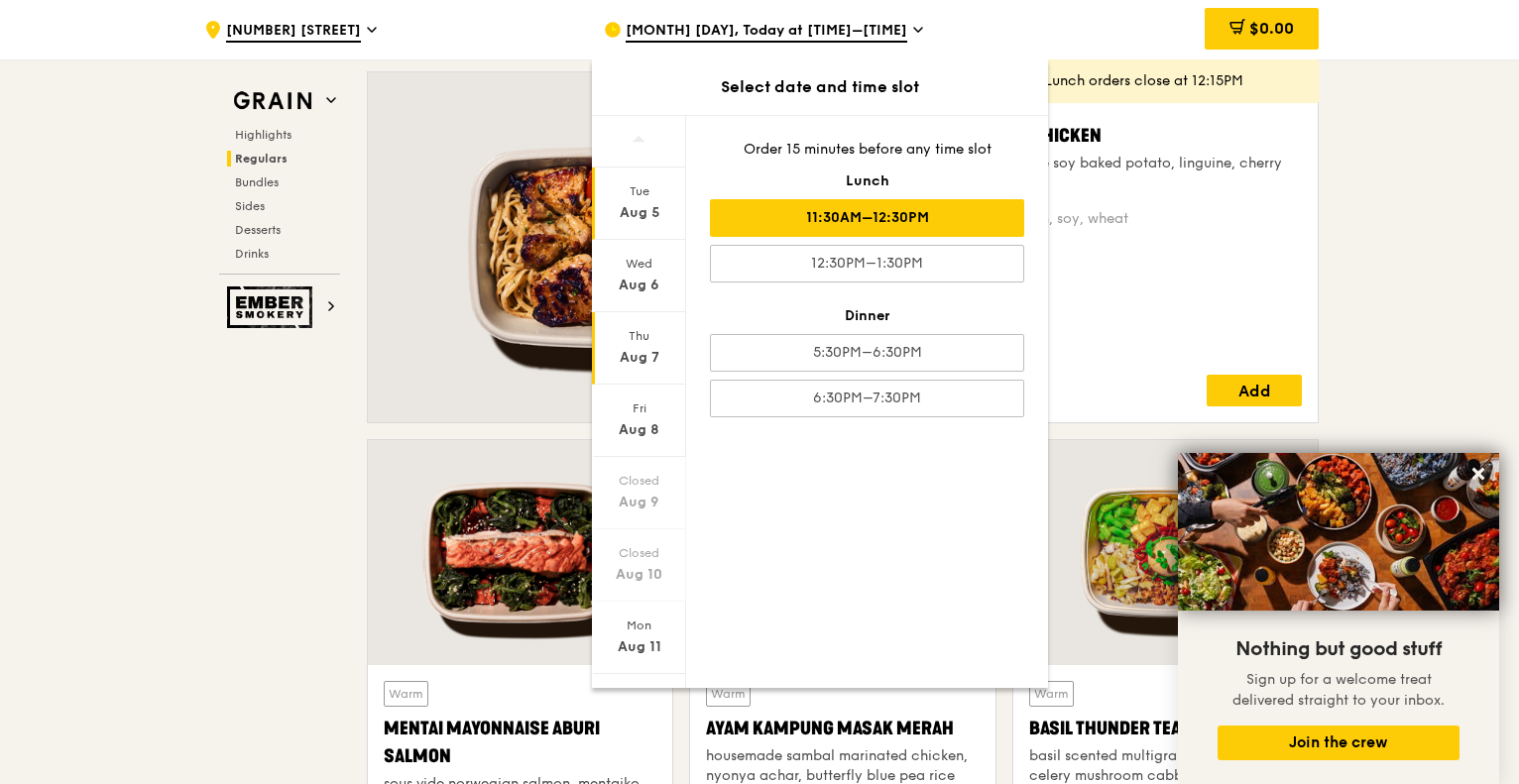 scroll, scrollTop: 35, scrollLeft: 0, axis: vertical 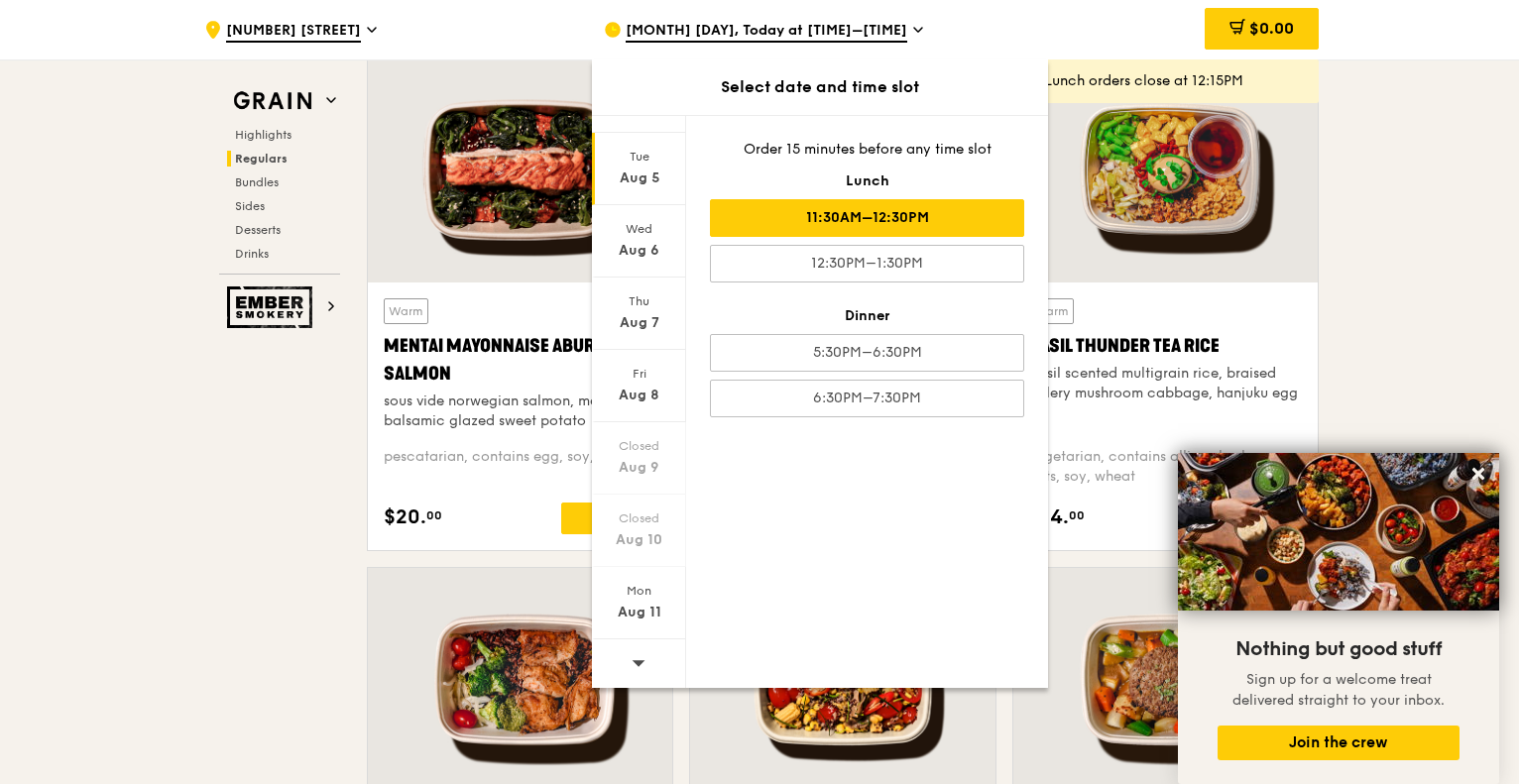 click 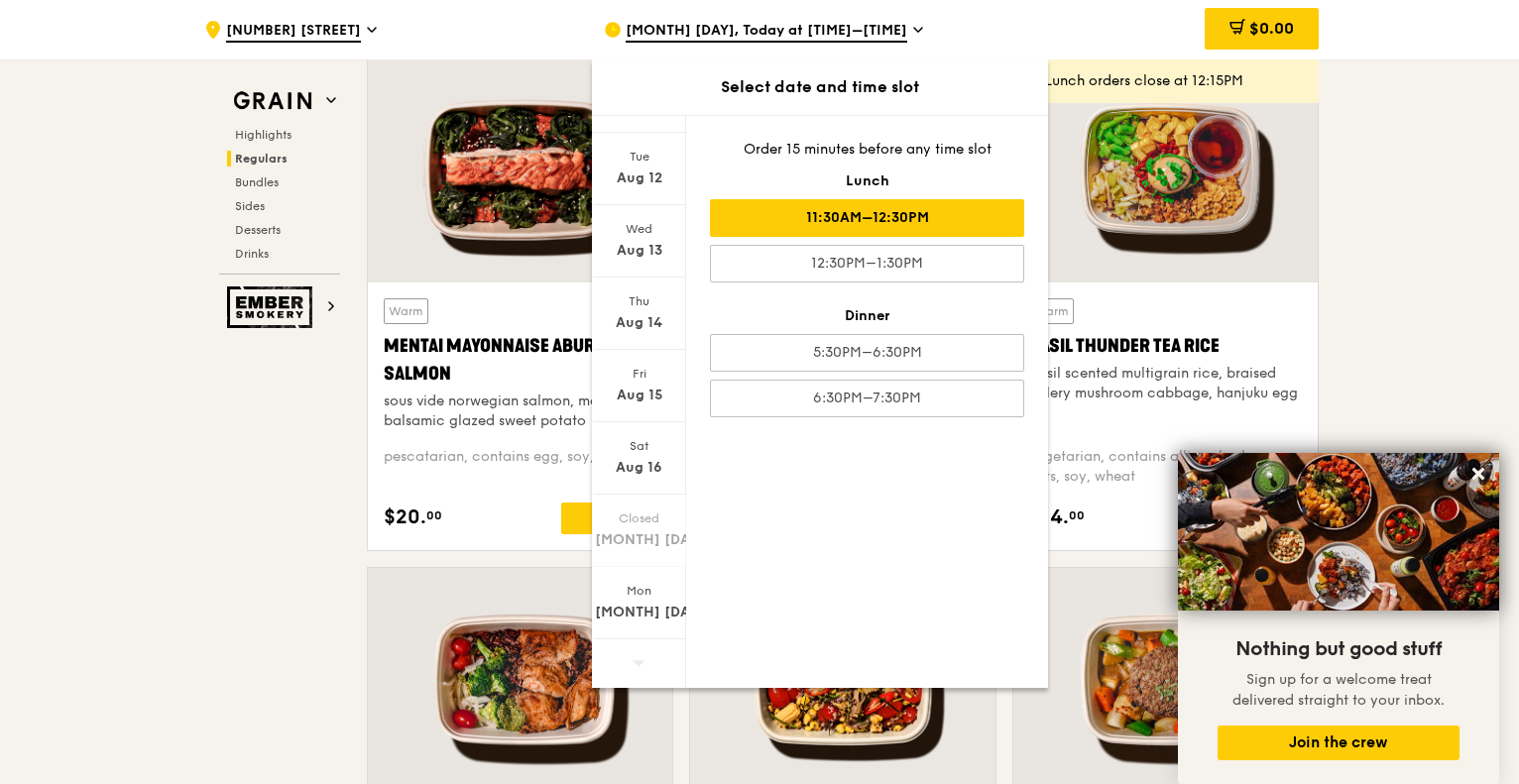 click 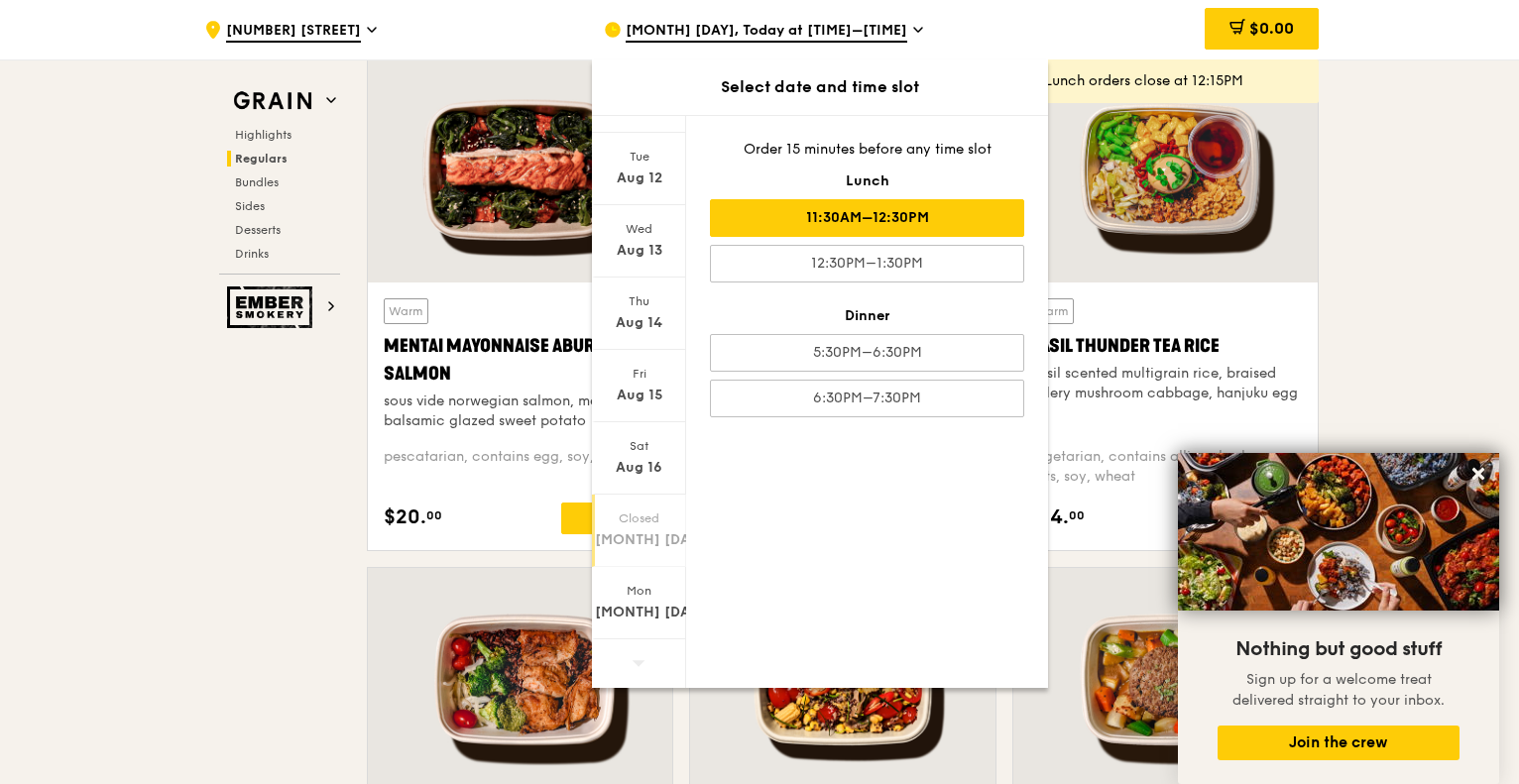 scroll, scrollTop: 11, scrollLeft: 0, axis: vertical 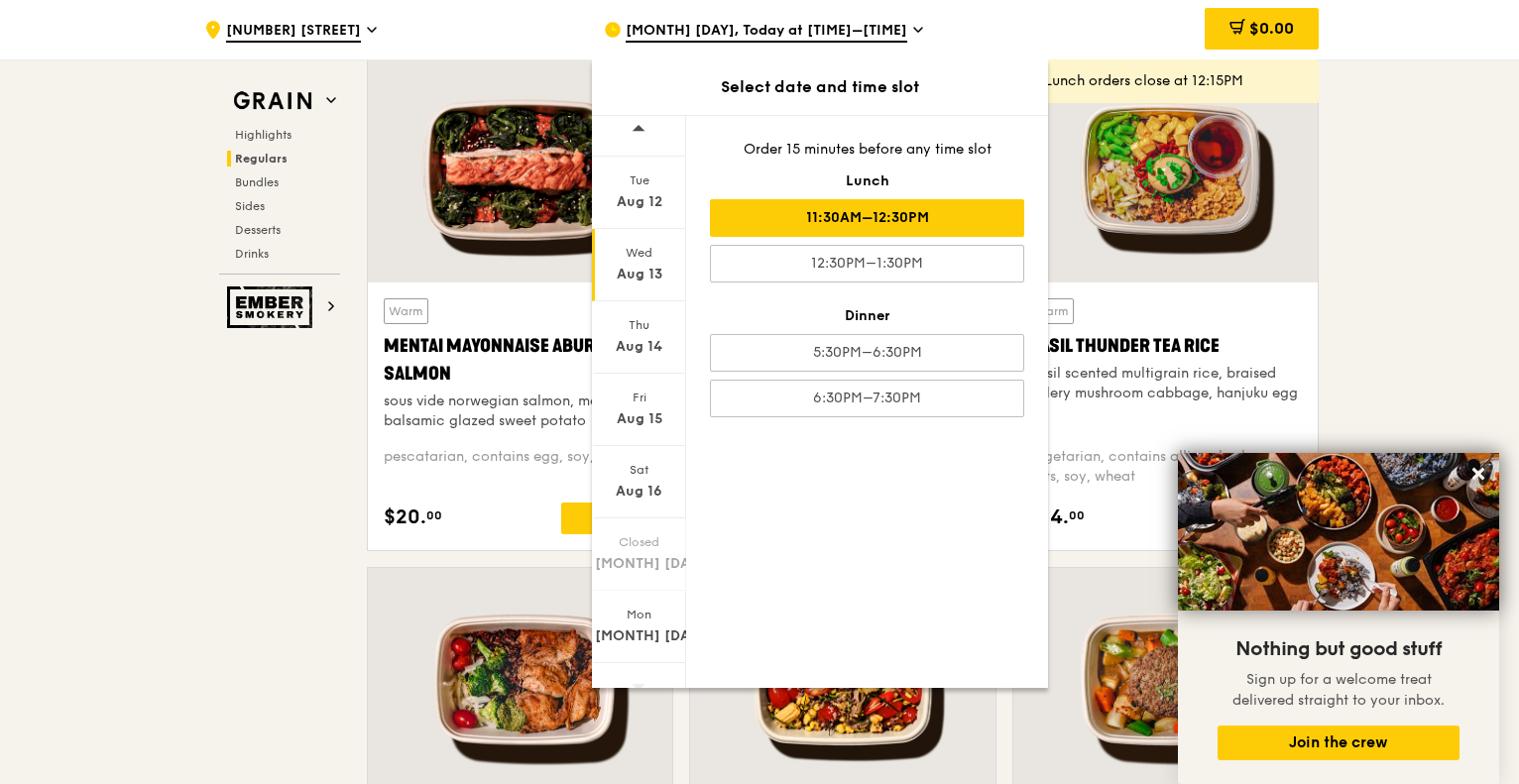 click on "Aug 13" at bounding box center [639, 275] 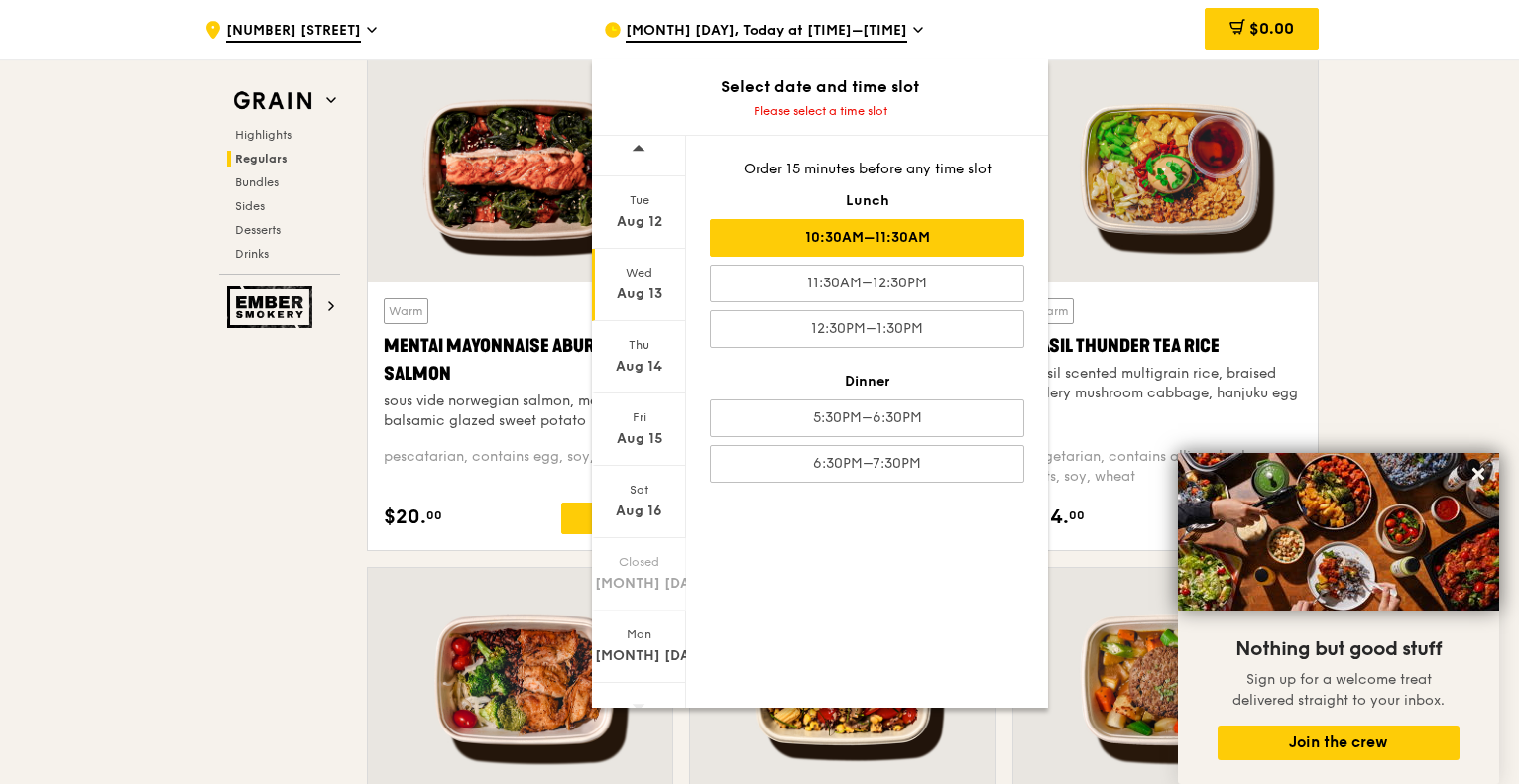 click on "10:30AM–11:30AM" at bounding box center (867, 238) 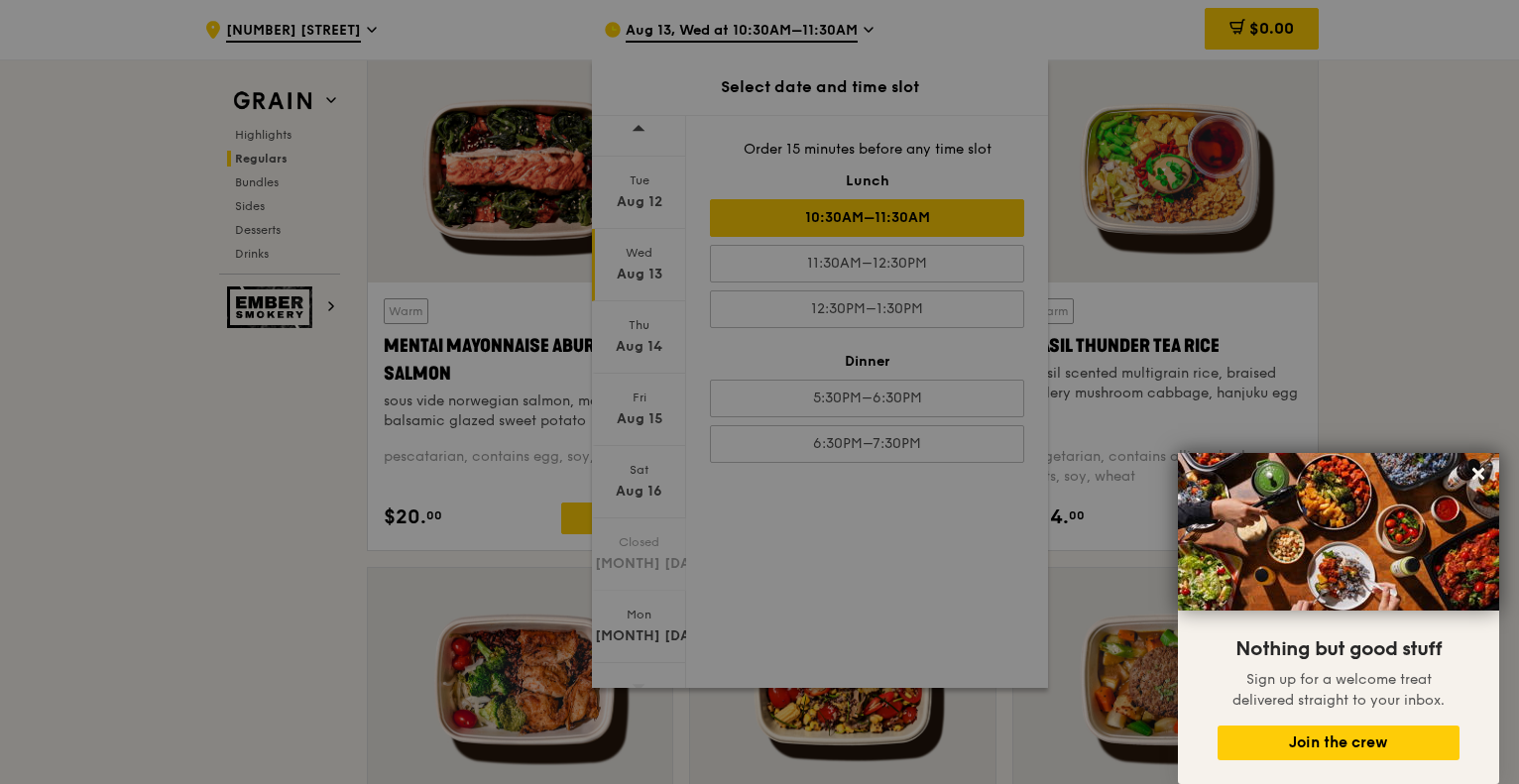 scroll, scrollTop: 1757, scrollLeft: 0, axis: vertical 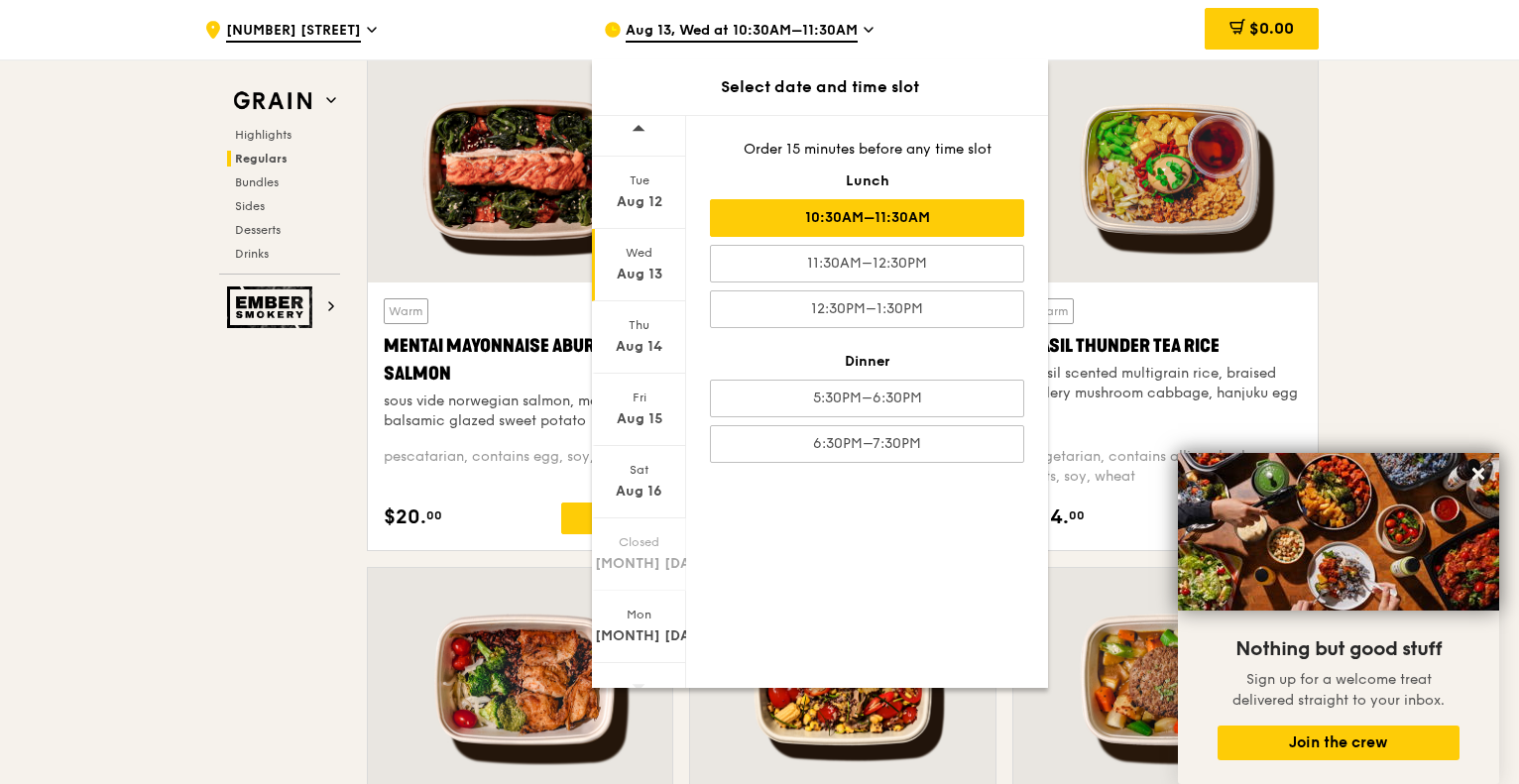 click on "10:30AM–11:30AM" at bounding box center [867, 218] 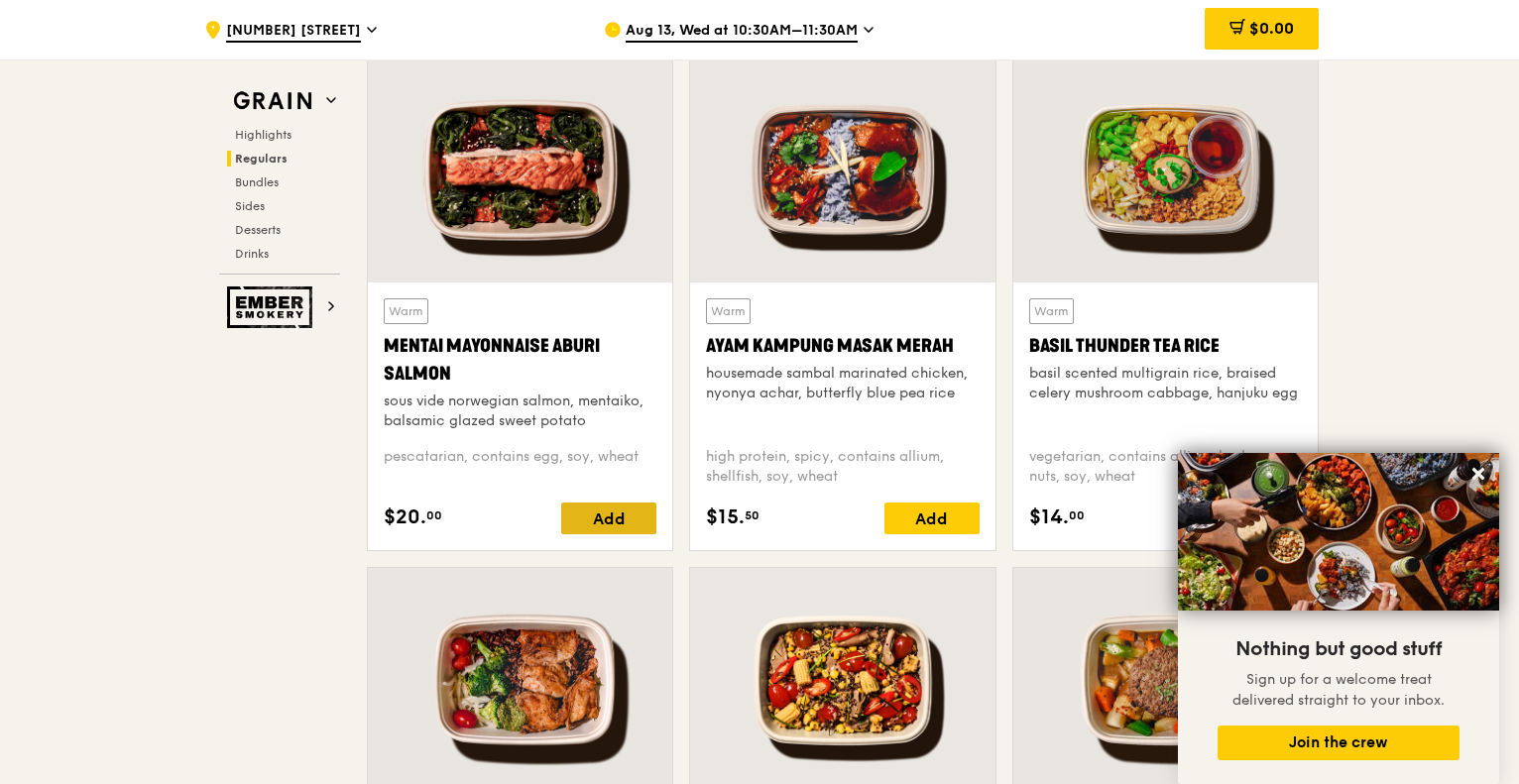 click on "Add" at bounding box center (609, 518) 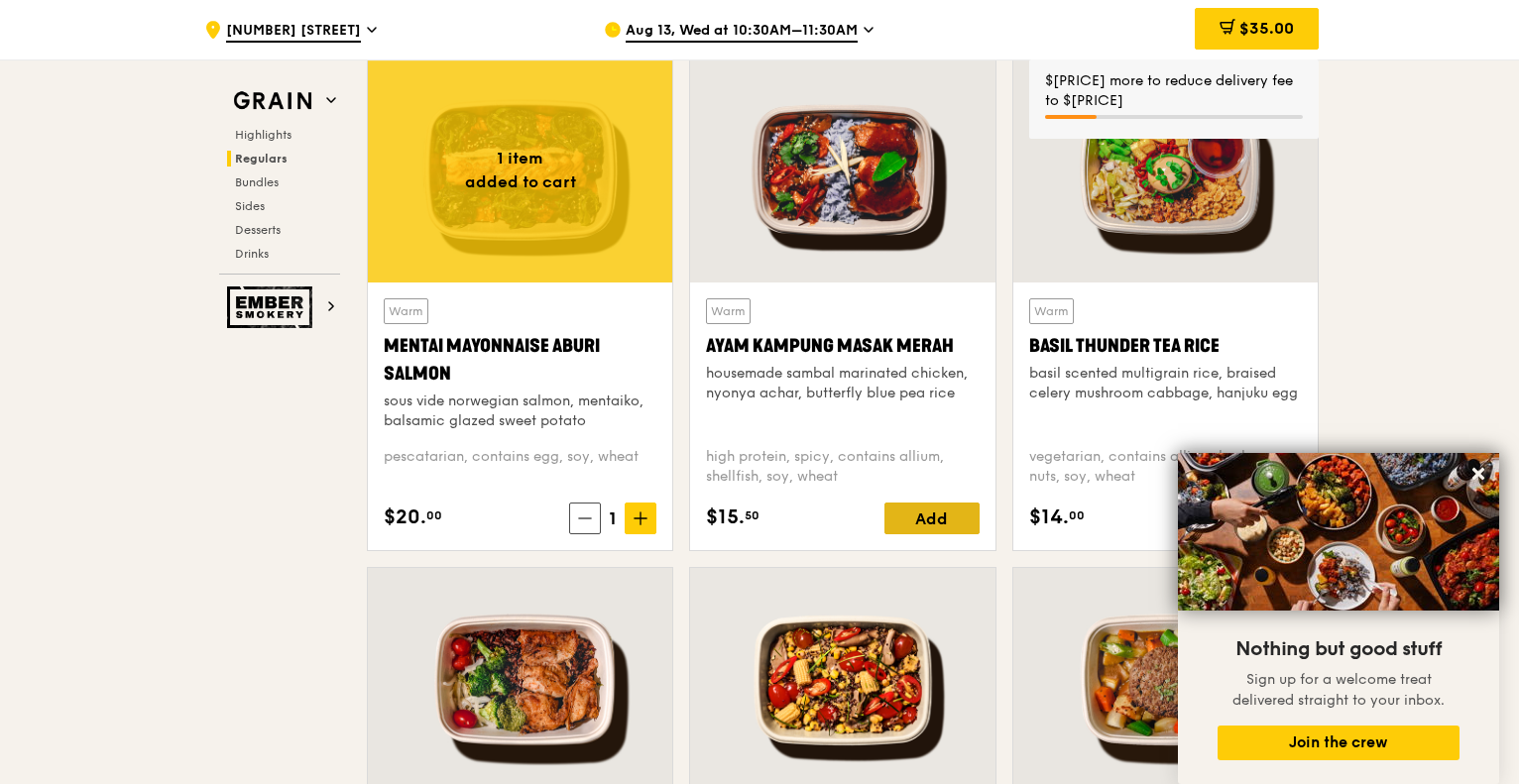 click on "Add" at bounding box center (932, 518) 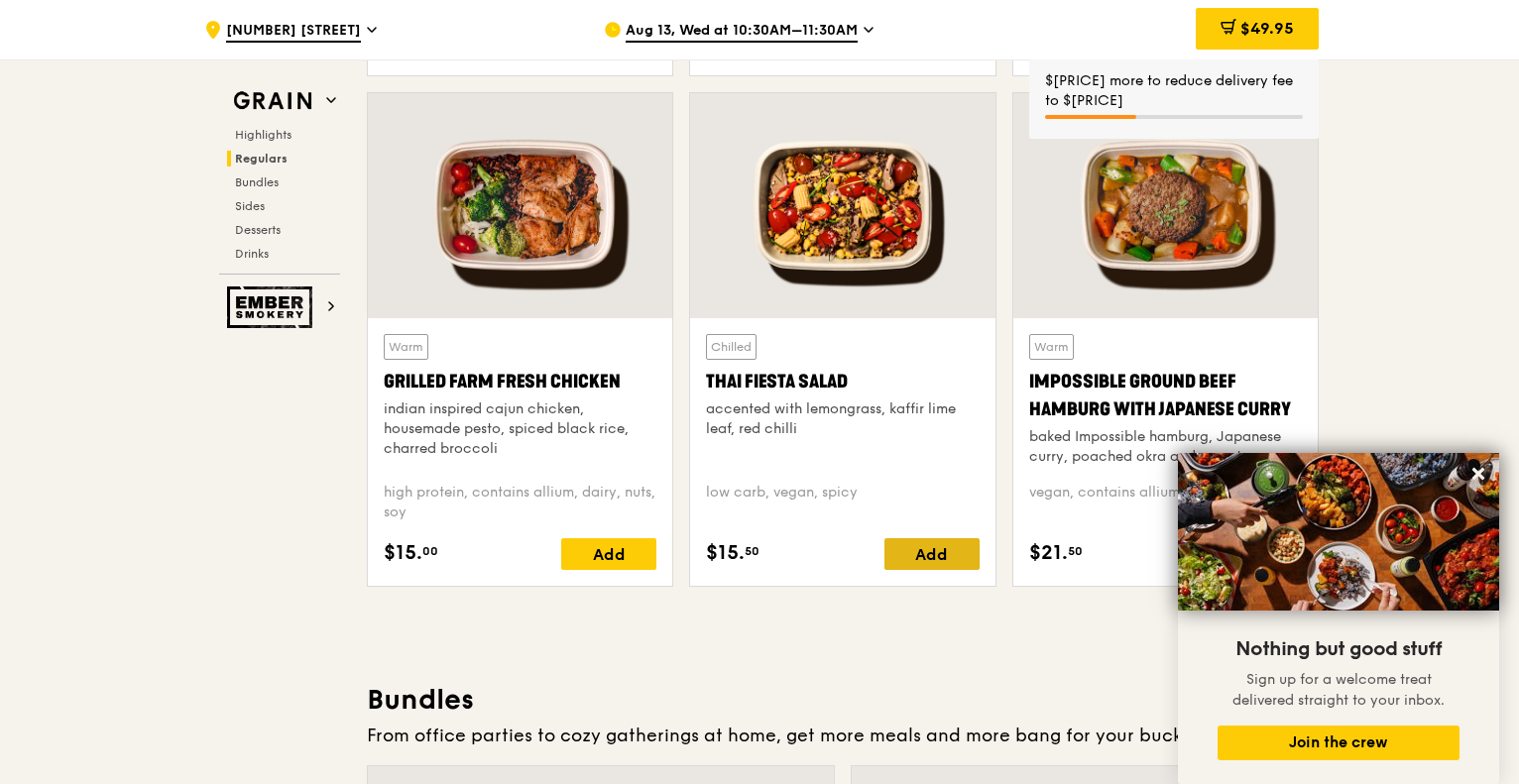 scroll, scrollTop: 2572, scrollLeft: 0, axis: vertical 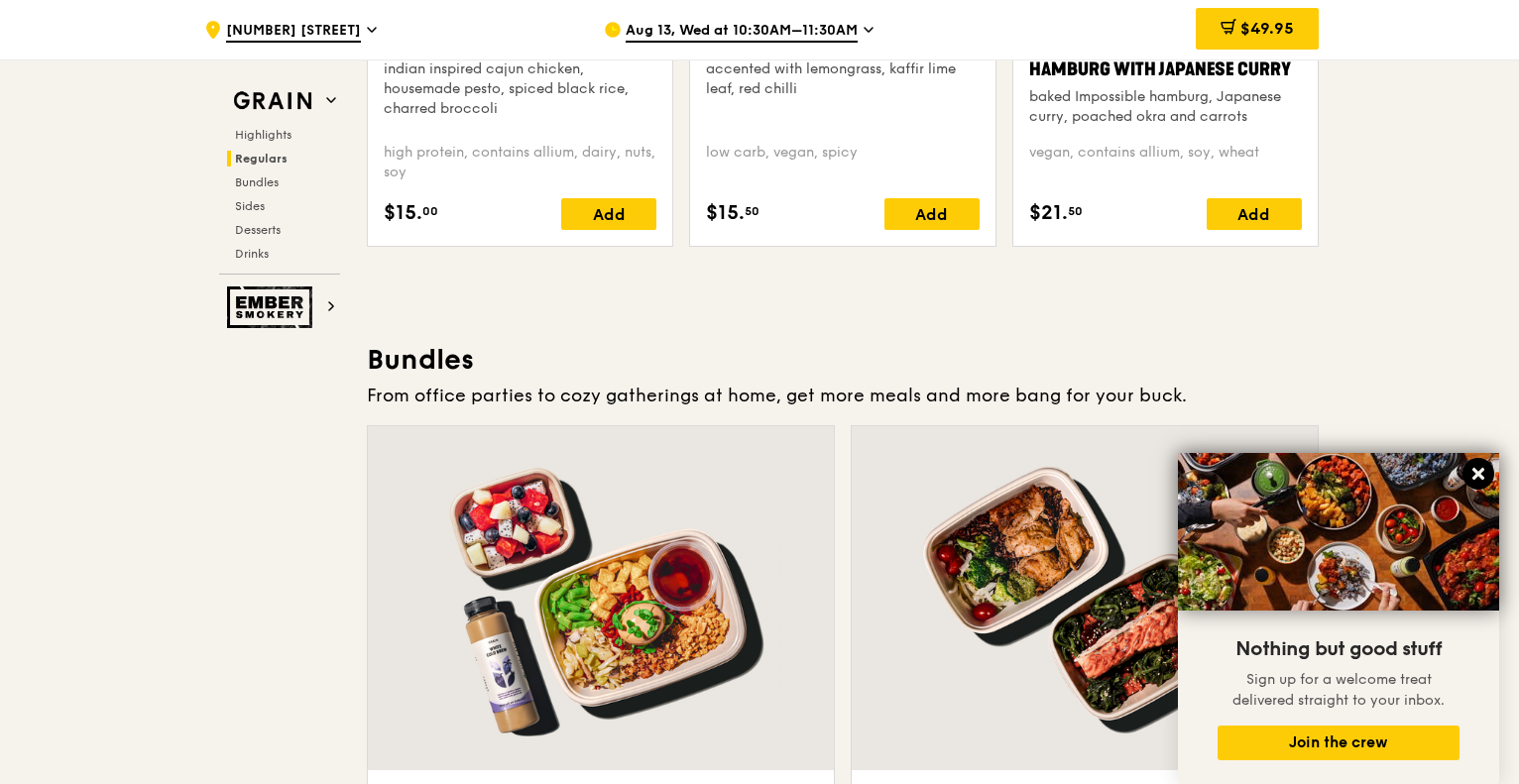click 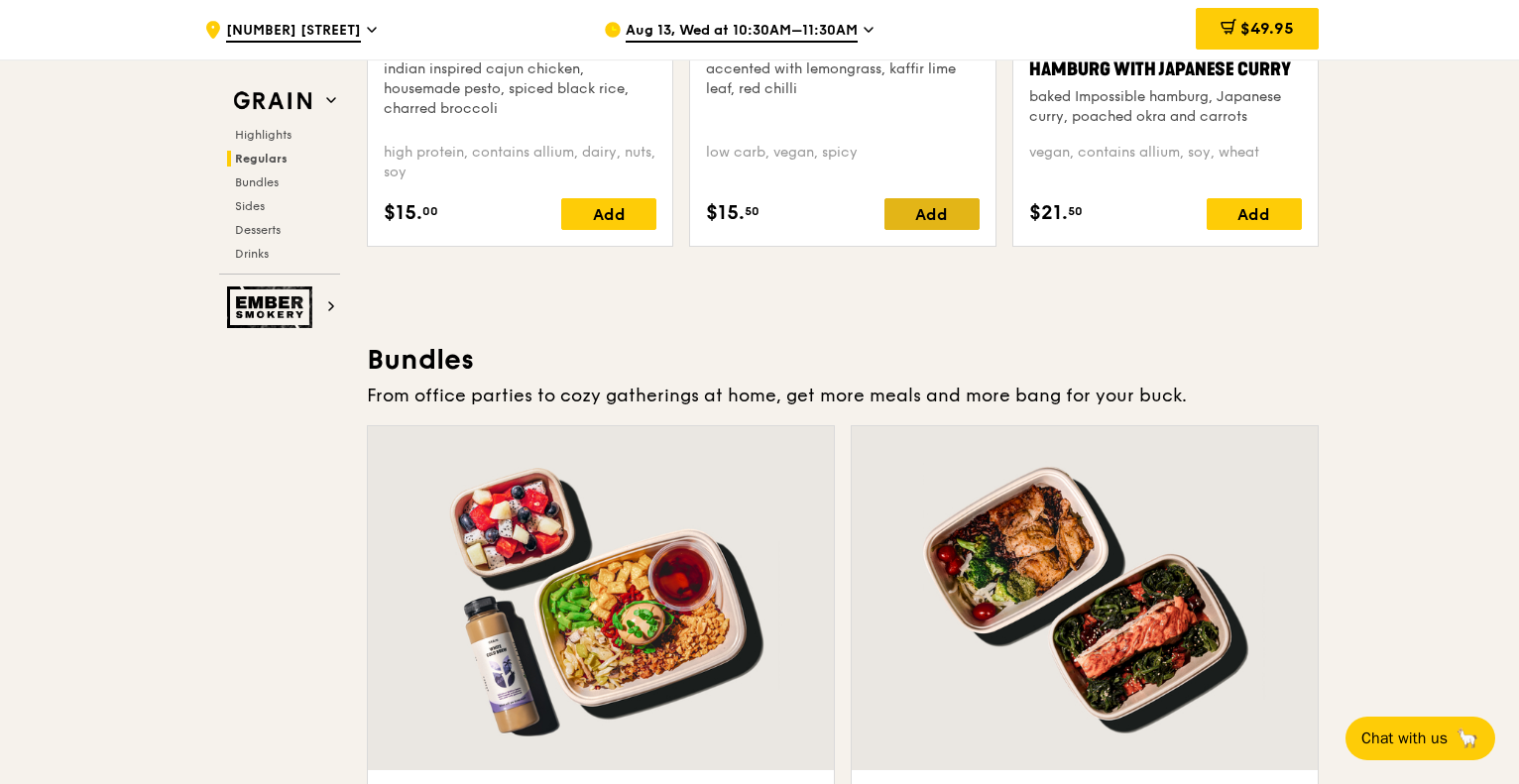 click on "Add" at bounding box center (932, 214) 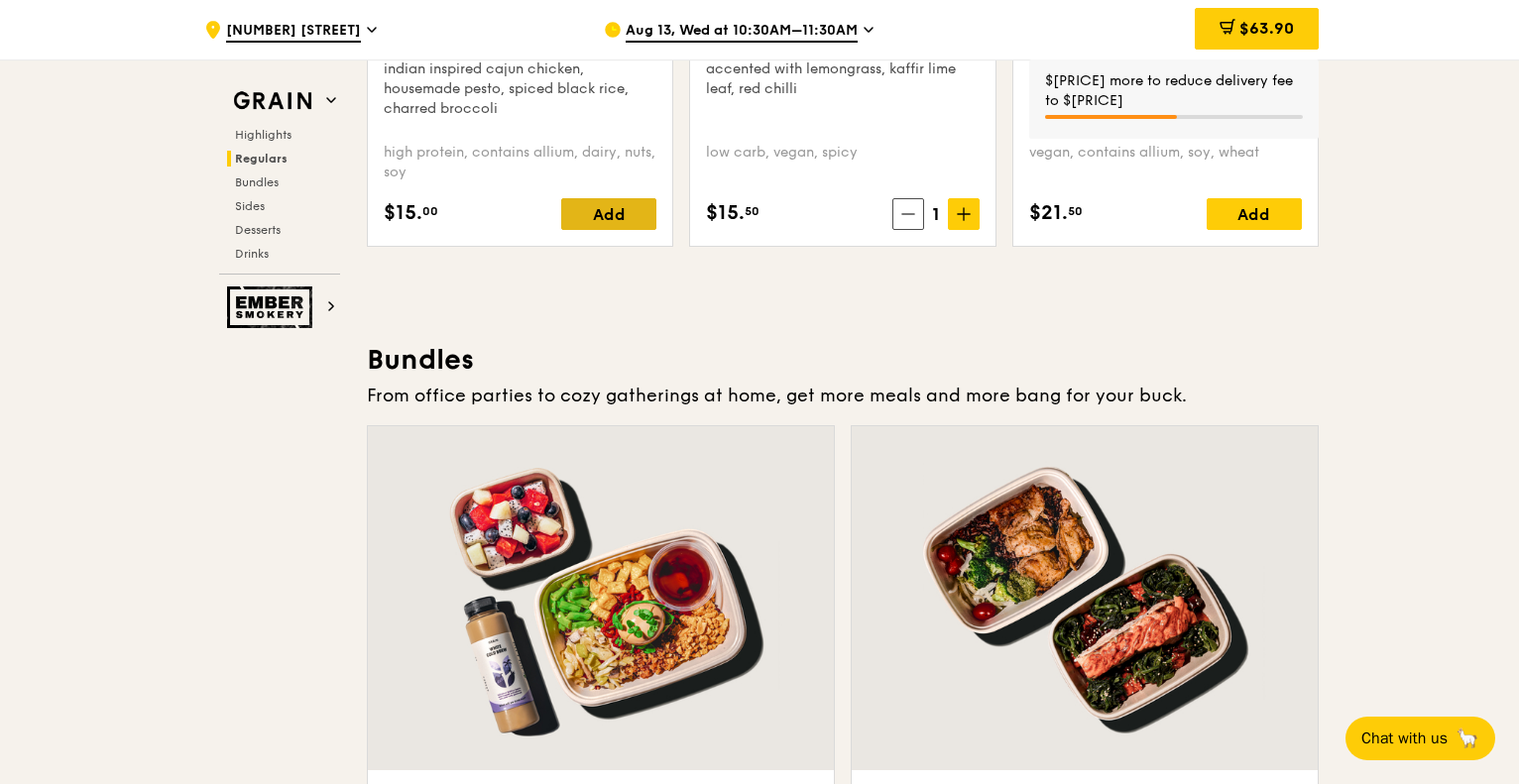 click on "Add" at bounding box center (609, 214) 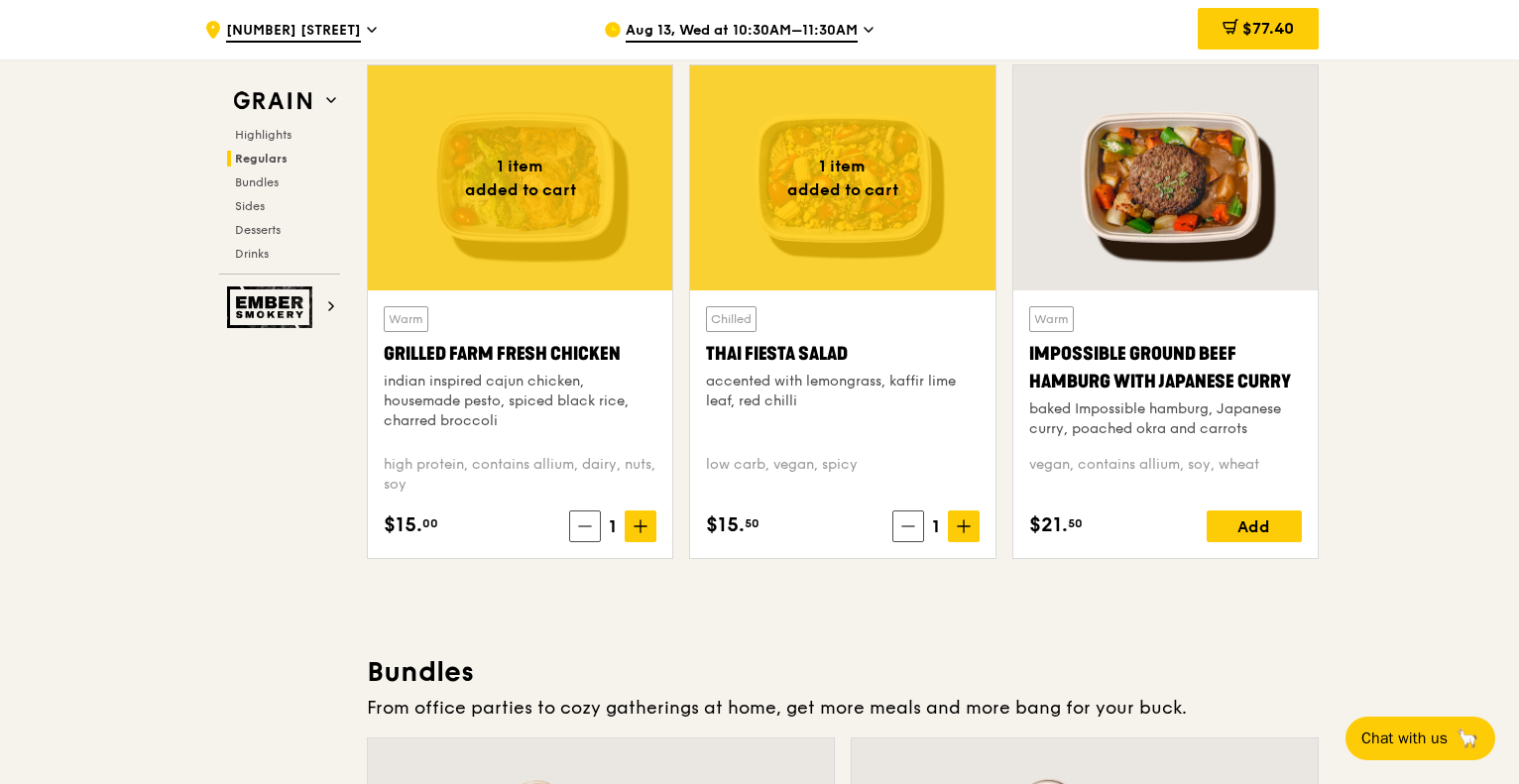 scroll, scrollTop: 2259, scrollLeft: 0, axis: vertical 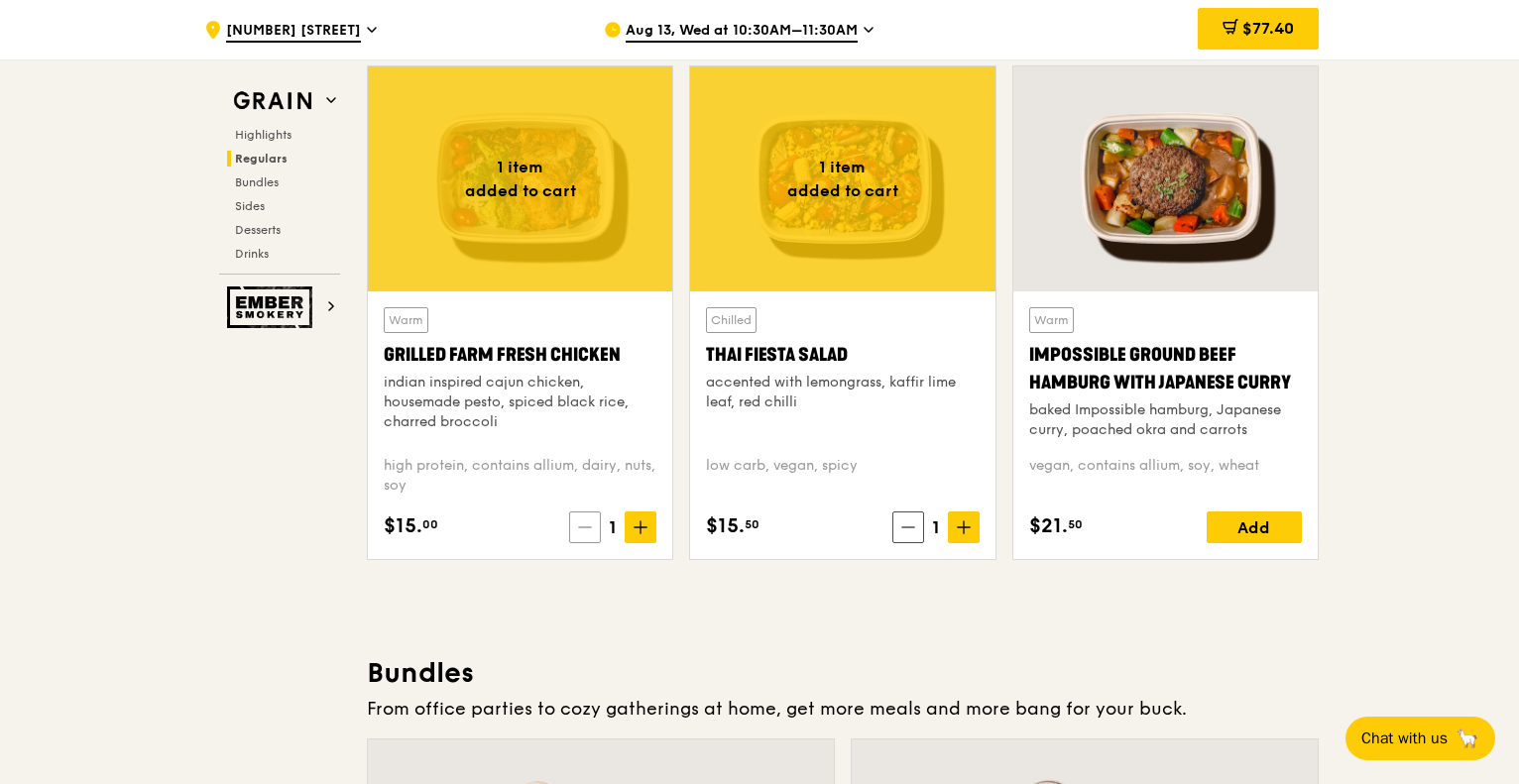 click 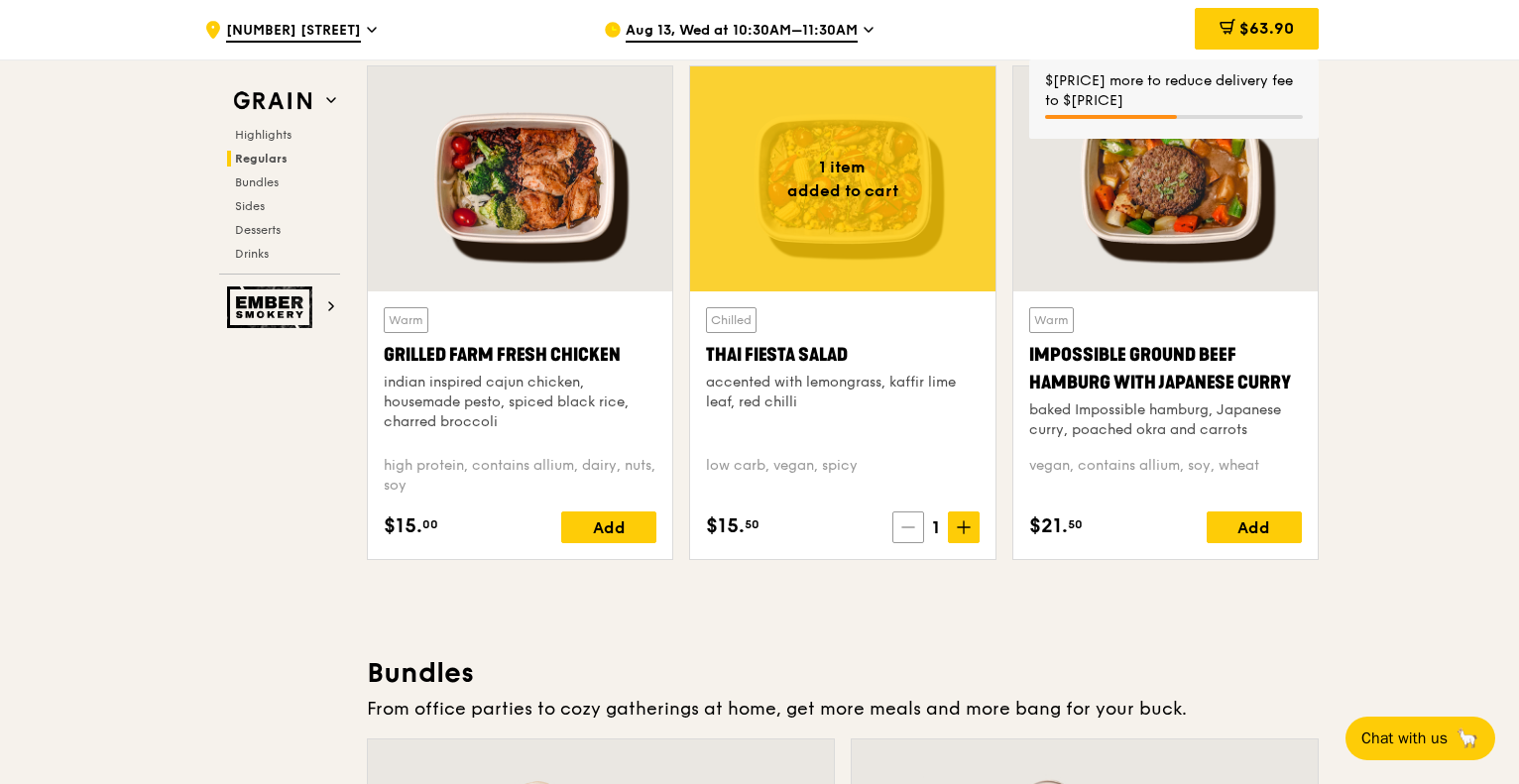 click at bounding box center (908, 527) 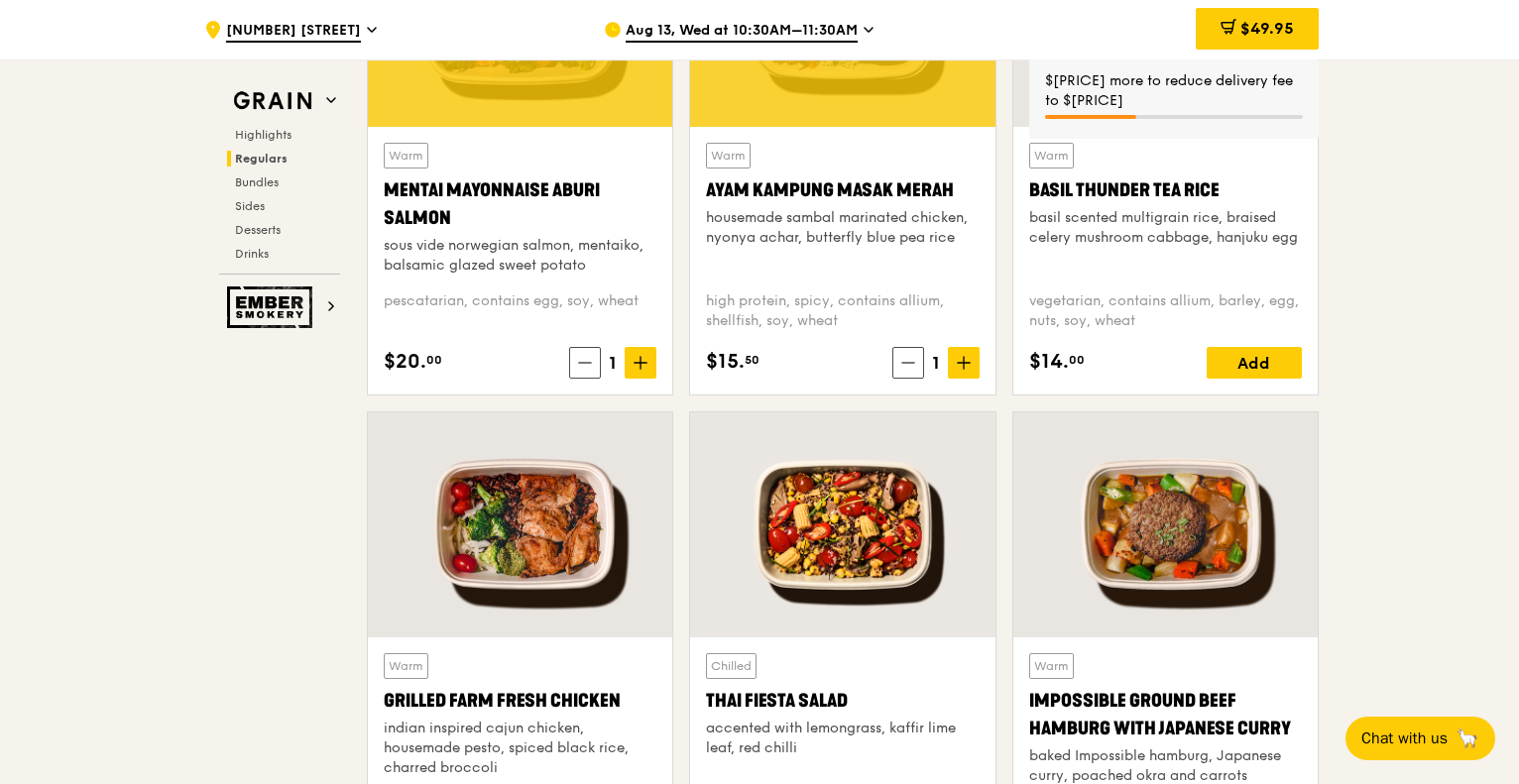 scroll, scrollTop: 1912, scrollLeft: 0, axis: vertical 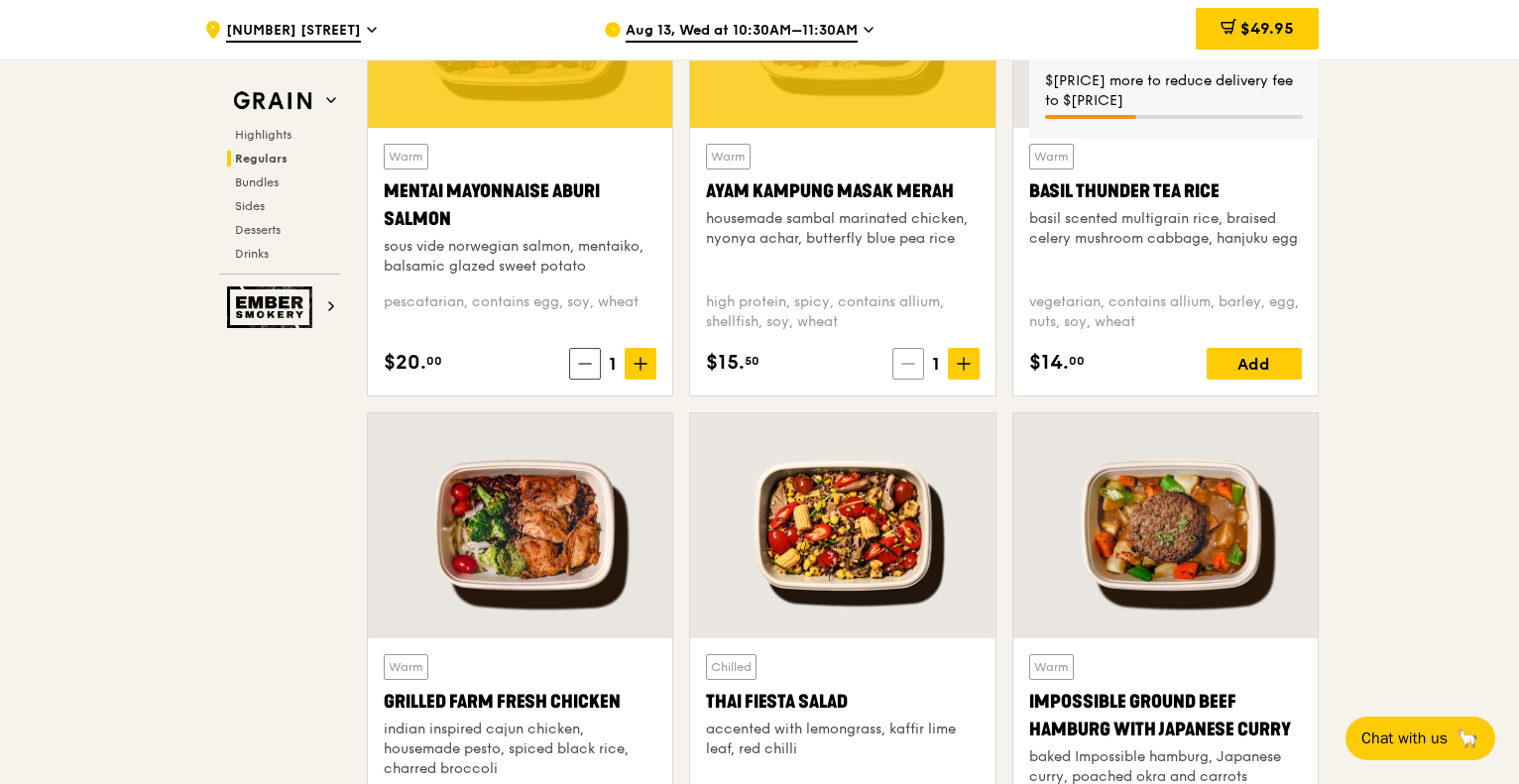 click 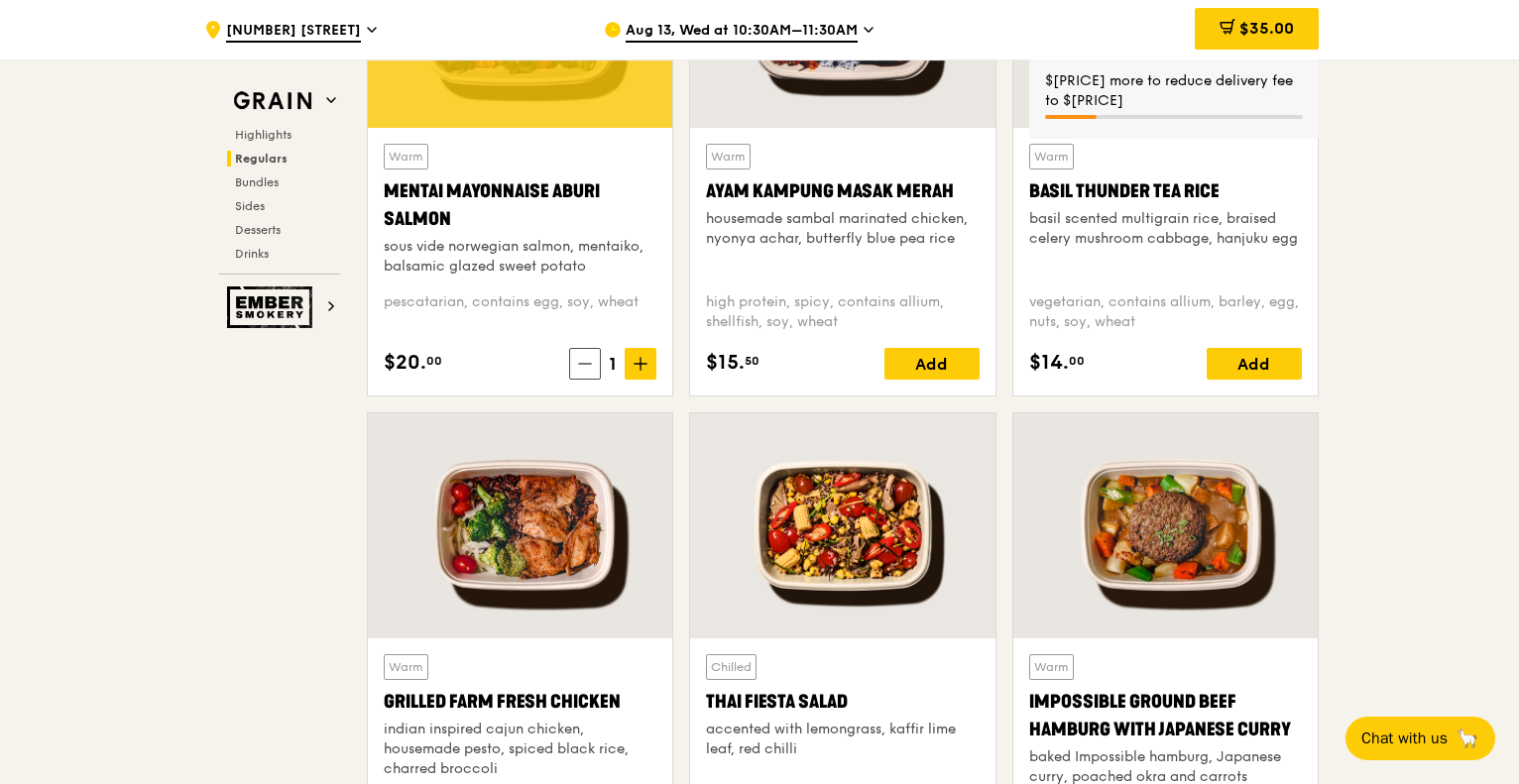 click at bounding box center [585, 364] 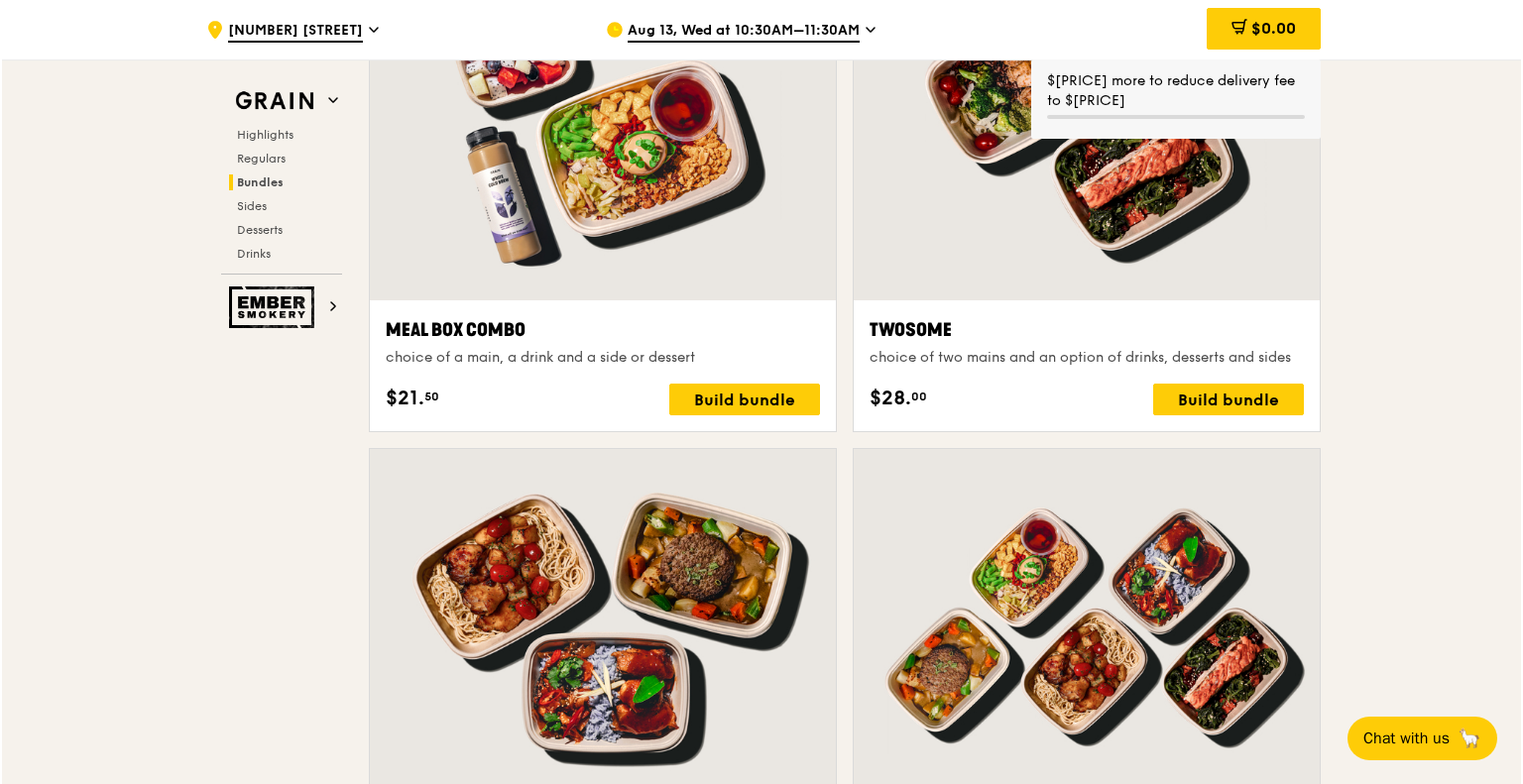 scroll, scrollTop: 3033, scrollLeft: 0, axis: vertical 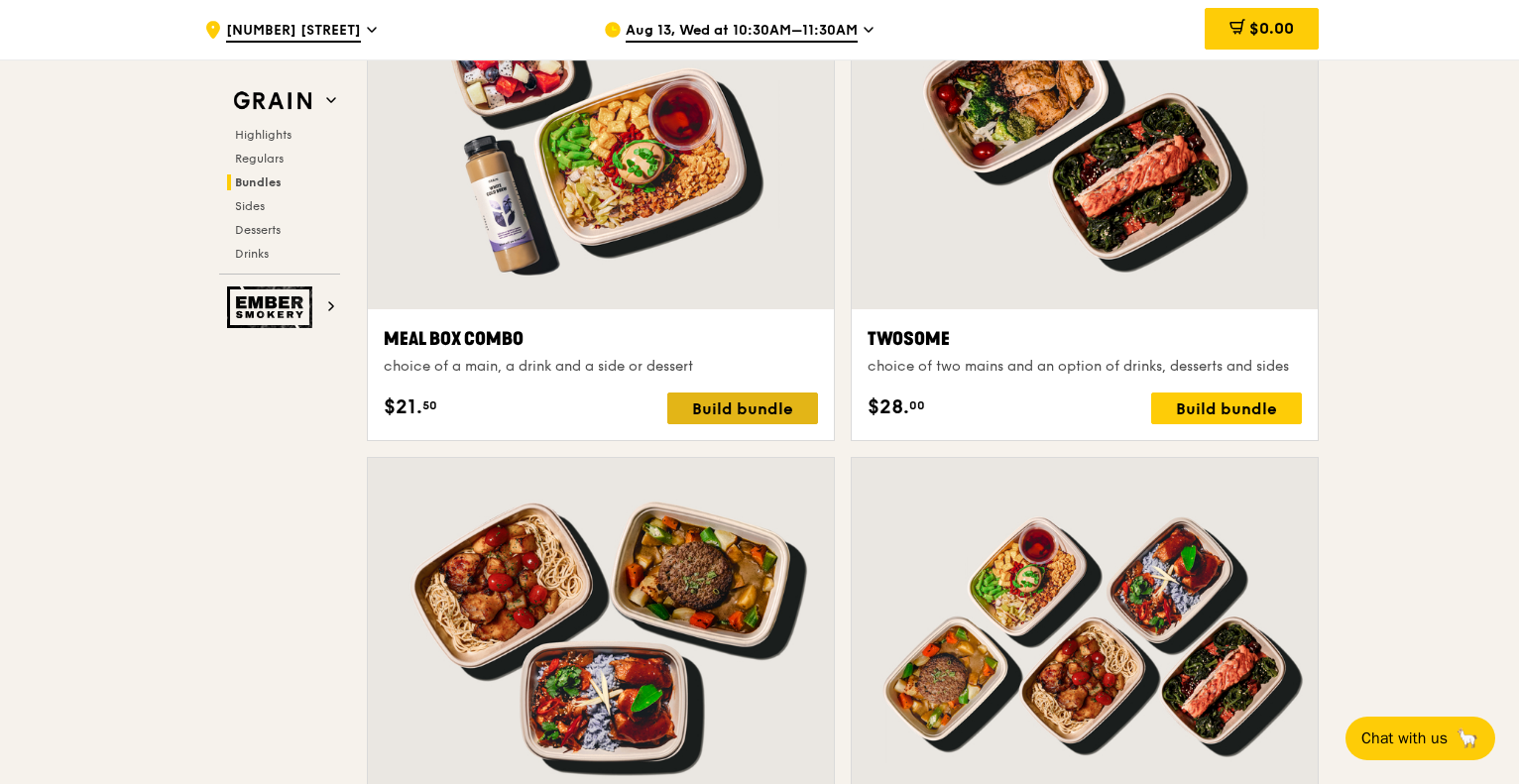 click on "Build bundle" at bounding box center [743, 408] 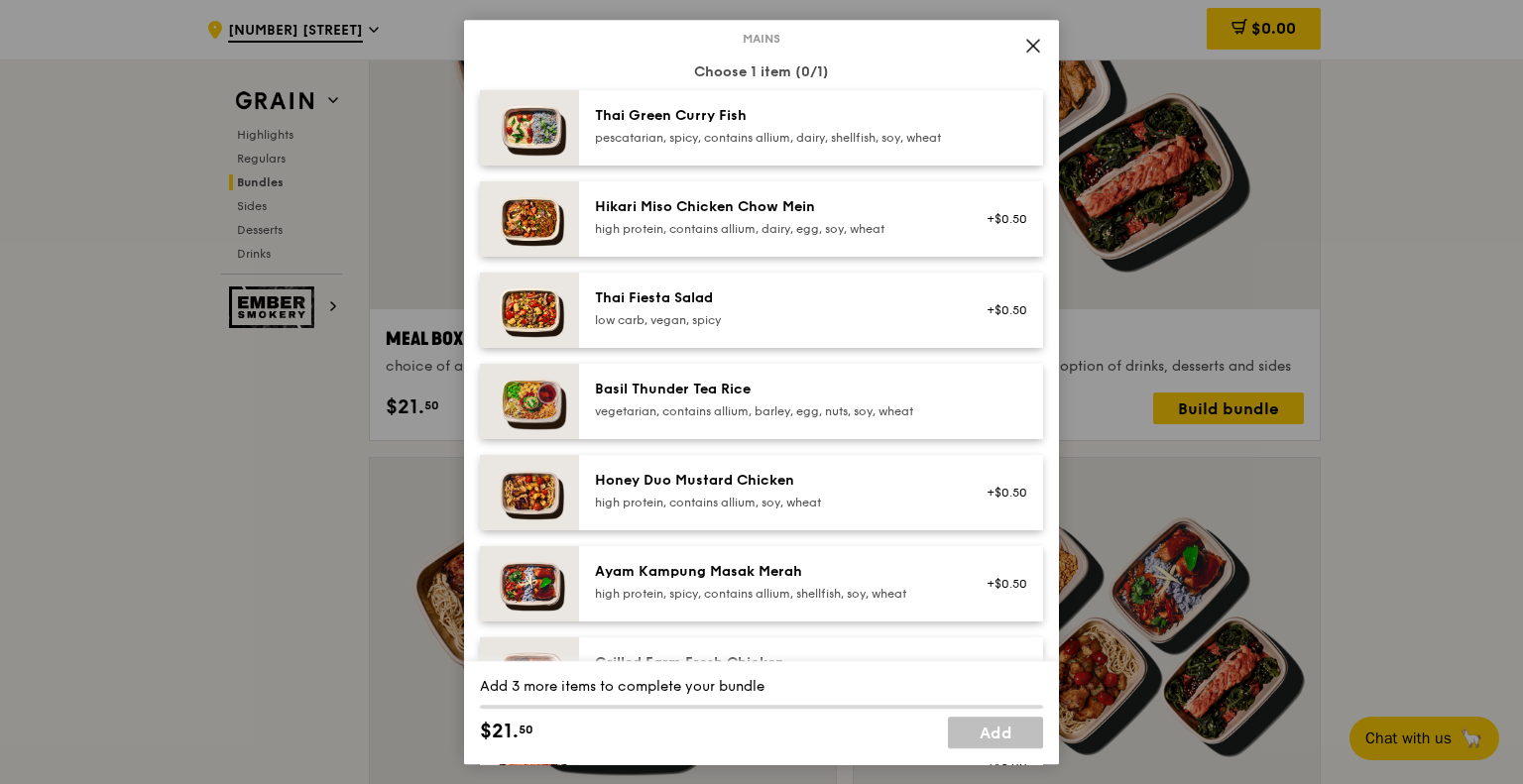 scroll, scrollTop: 0, scrollLeft: 0, axis: both 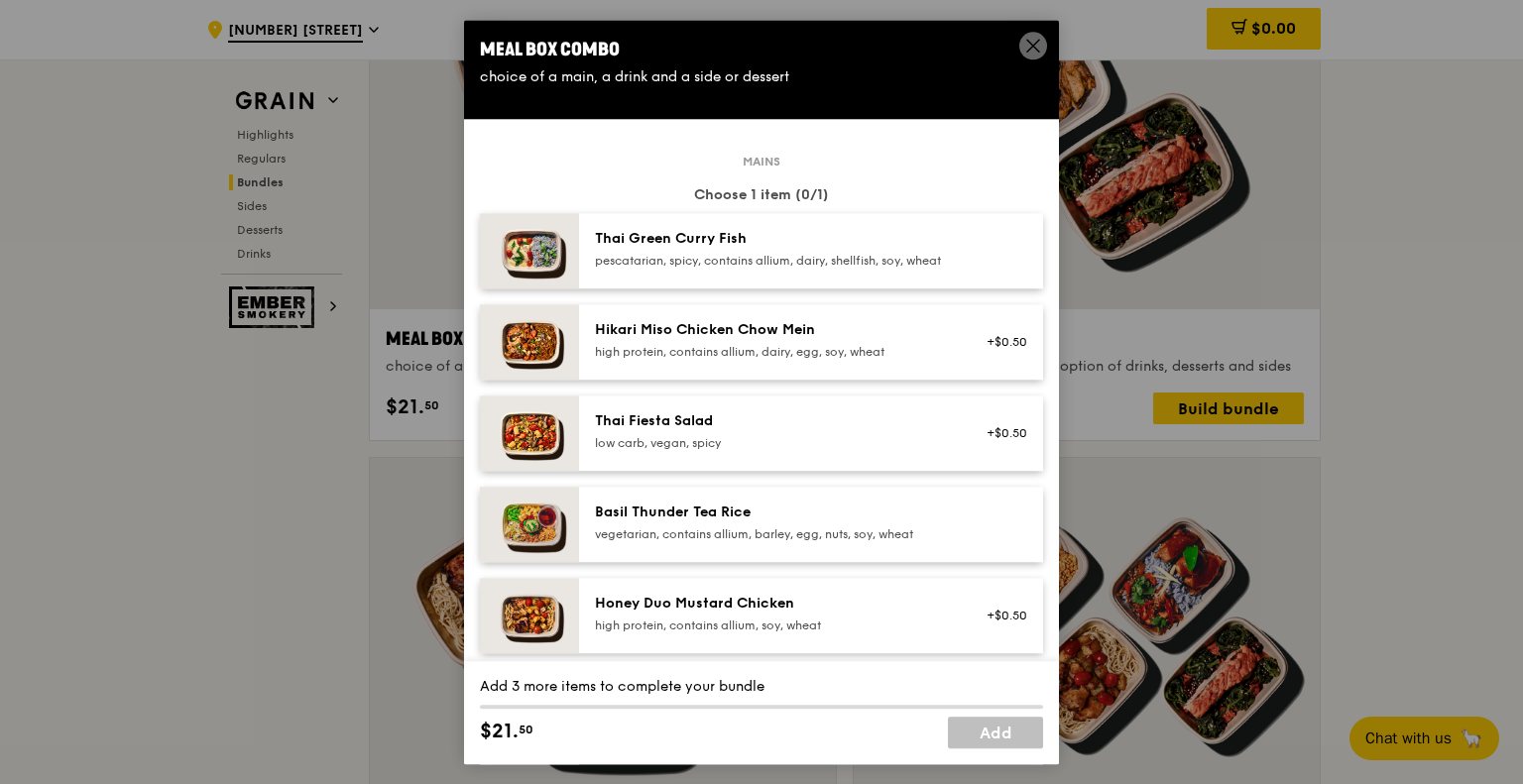 click on "pescatarian, spicy, contains allium, dairy, shellfish, soy, wheat" at bounding box center (772, 261) 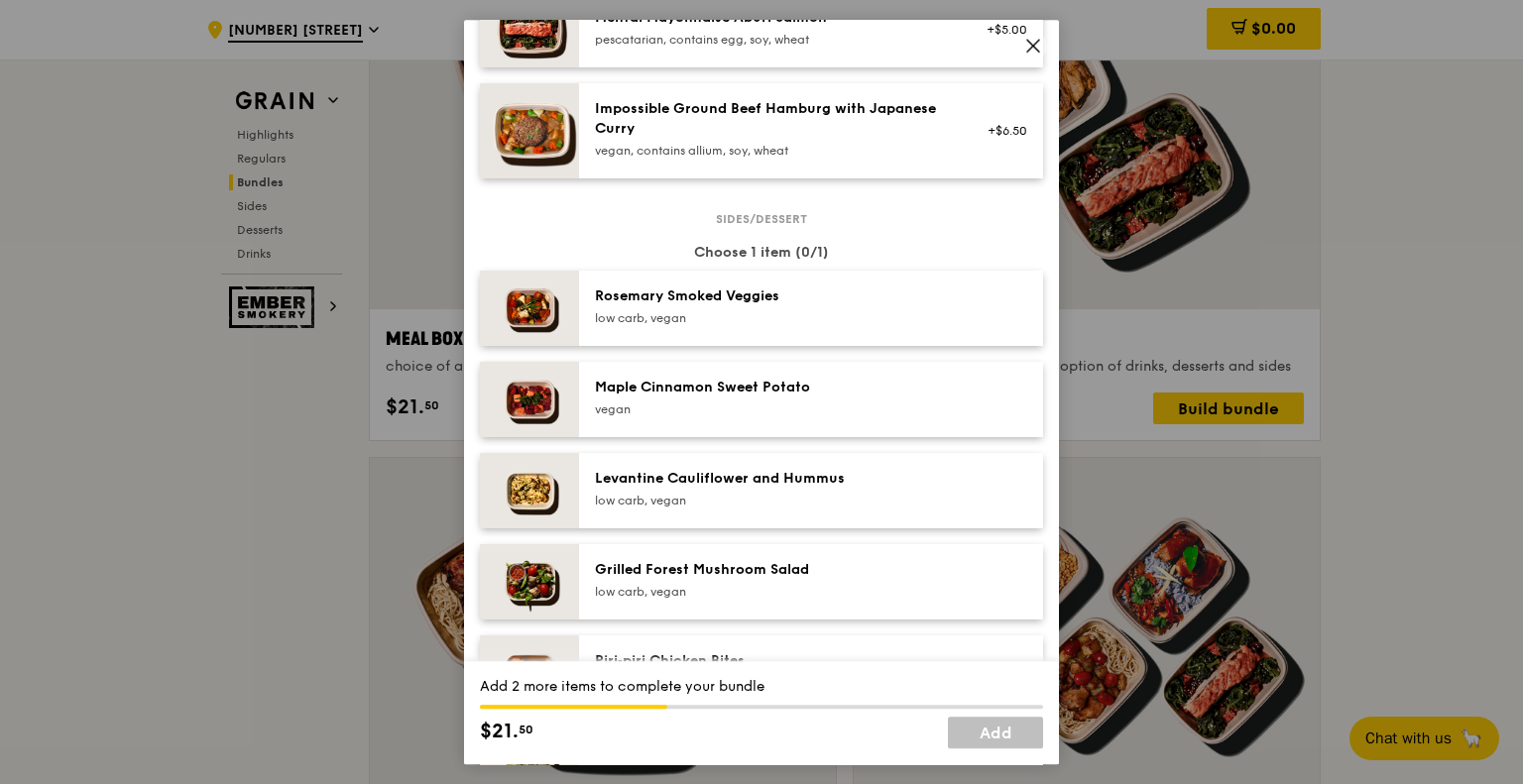 scroll, scrollTop: 856, scrollLeft: 0, axis: vertical 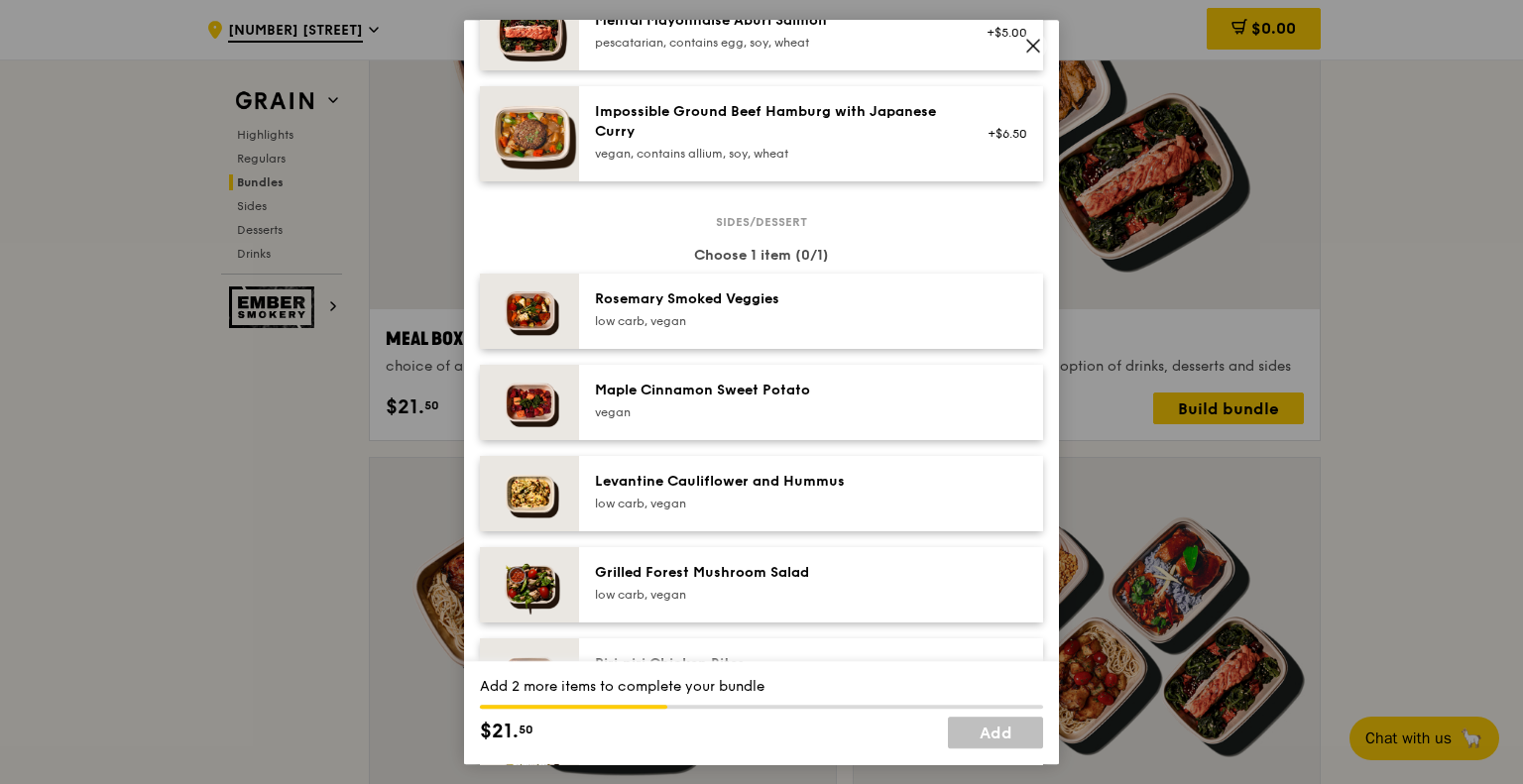 click on "low carb, vegan" at bounding box center [772, 321] 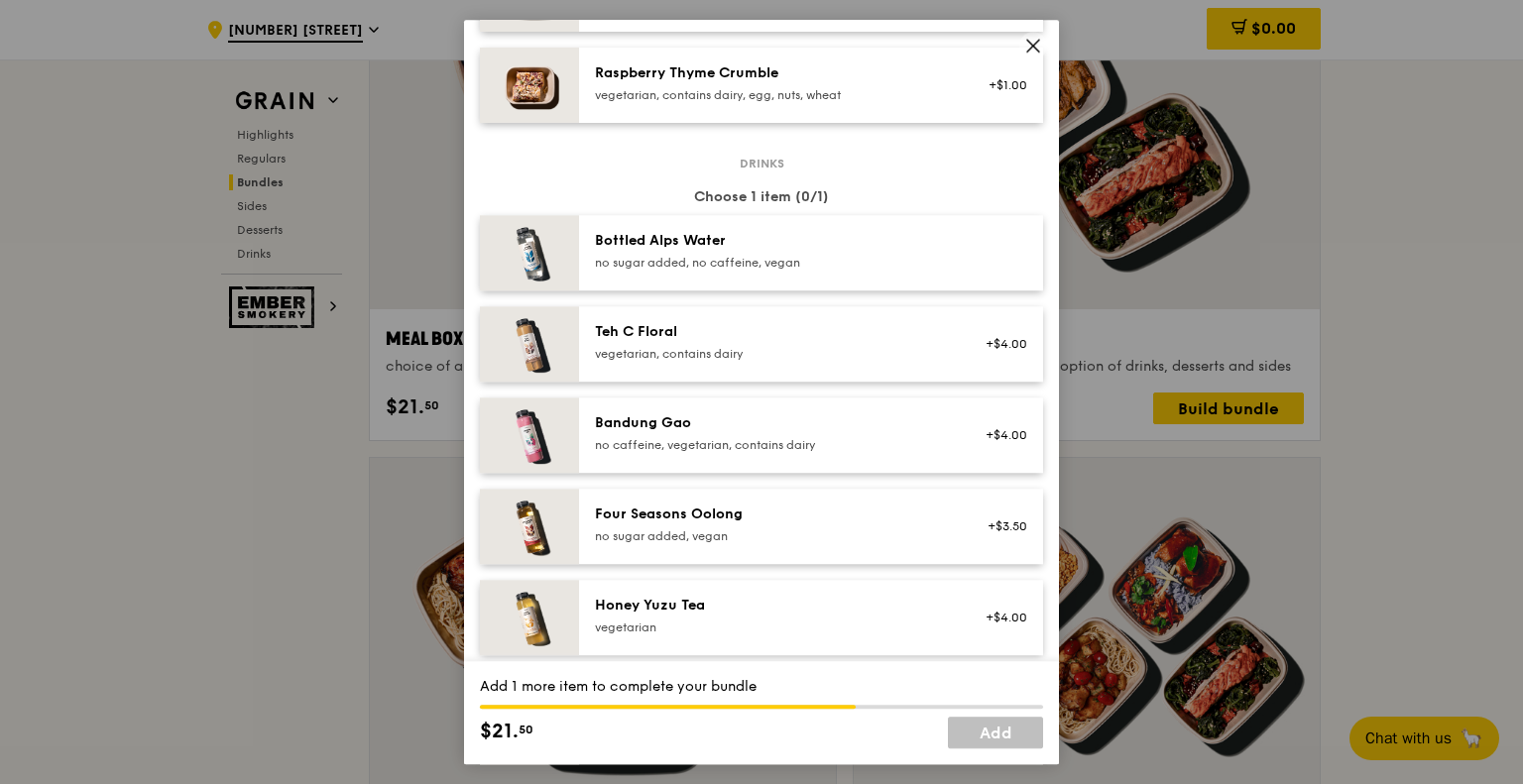 scroll, scrollTop: 1927, scrollLeft: 0, axis: vertical 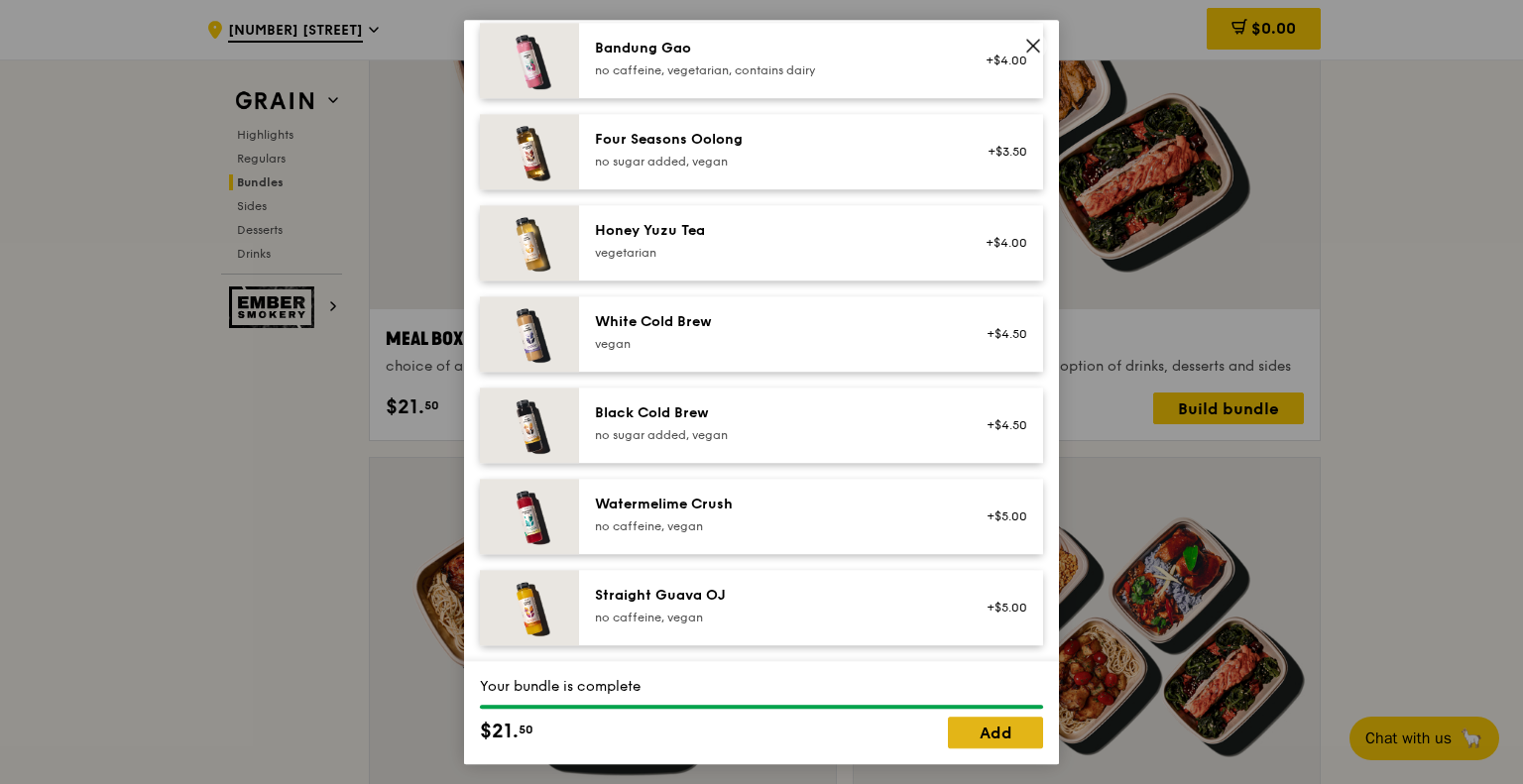 click on "Add" at bounding box center (996, 732) 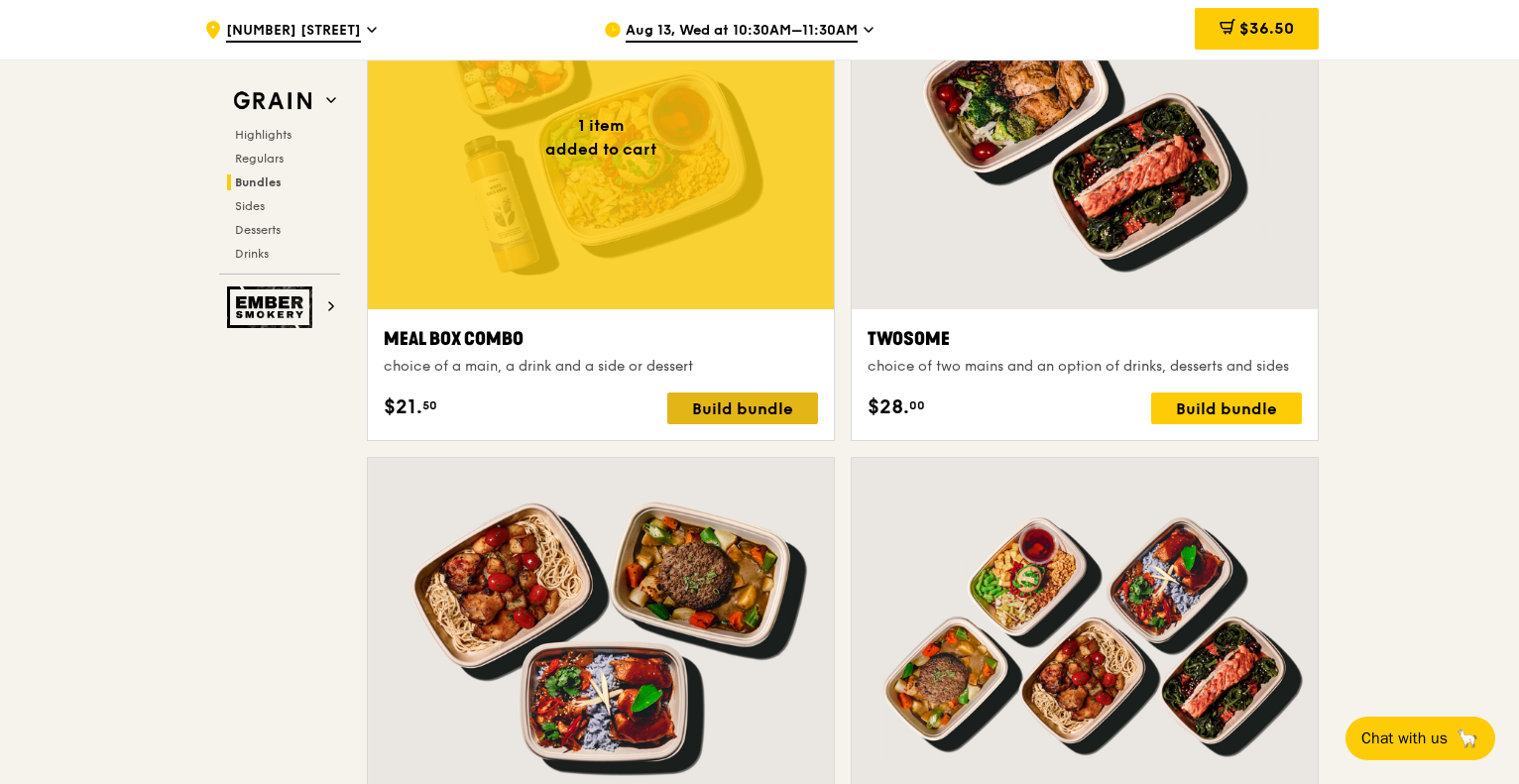 click on "Build bundle" at bounding box center [743, 408] 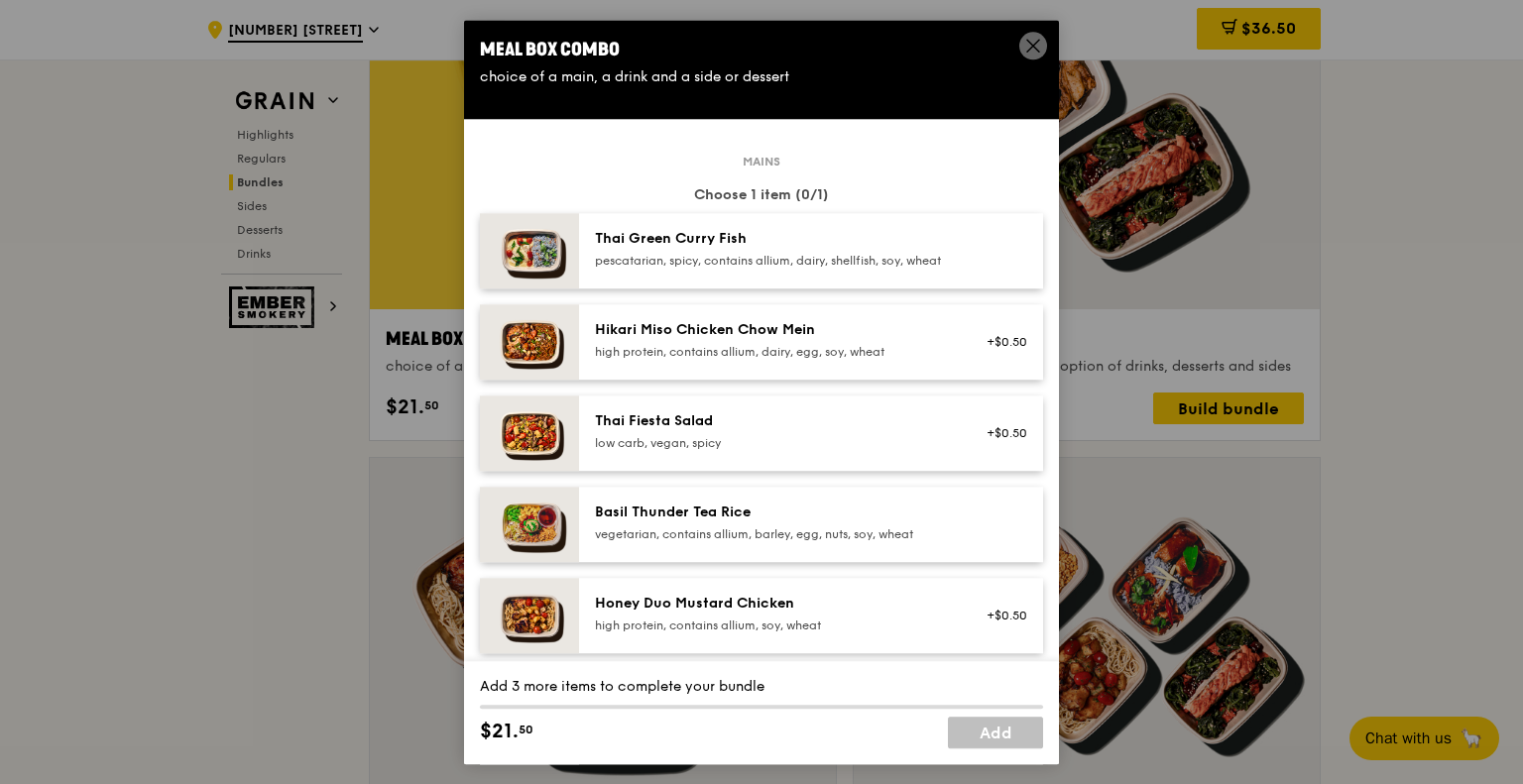 click on "Thai Green Curry Fish
pescatarian, spicy, contains allium, dairy, shellfish, soy, wheat" at bounding box center (811, 251) 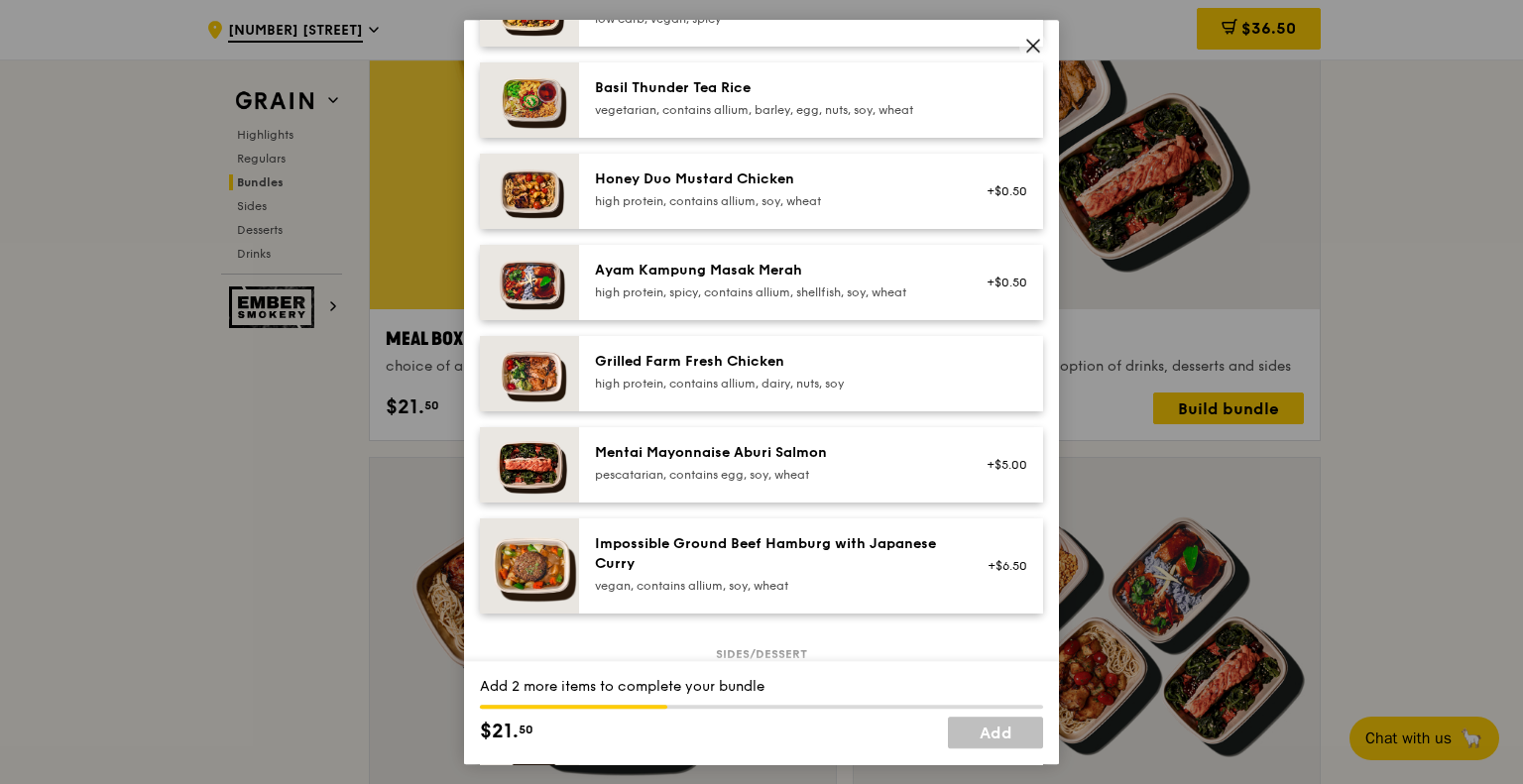 scroll, scrollTop: 808, scrollLeft: 0, axis: vertical 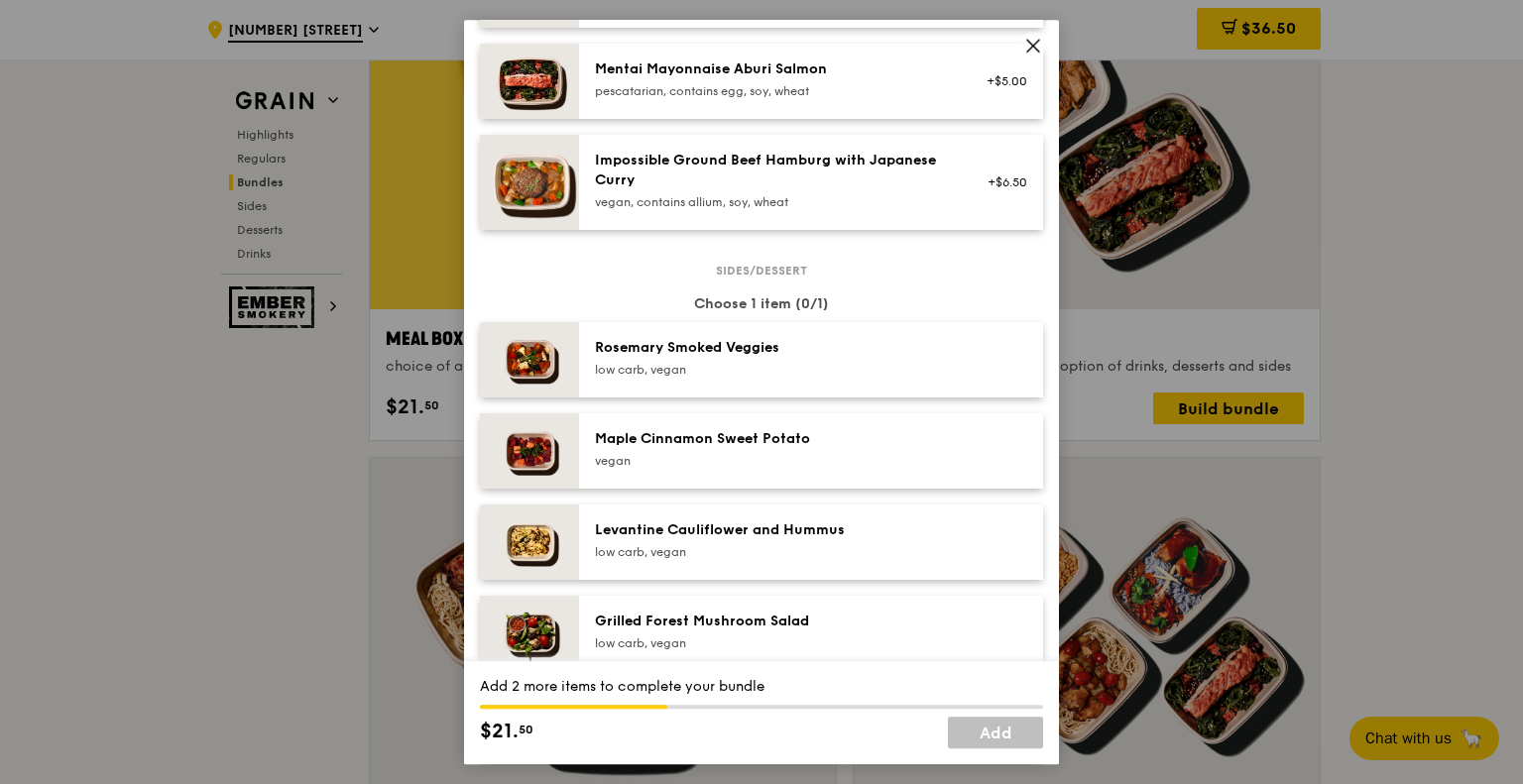 click on "Rosemary Smoked Veggies" at bounding box center (772, 348) 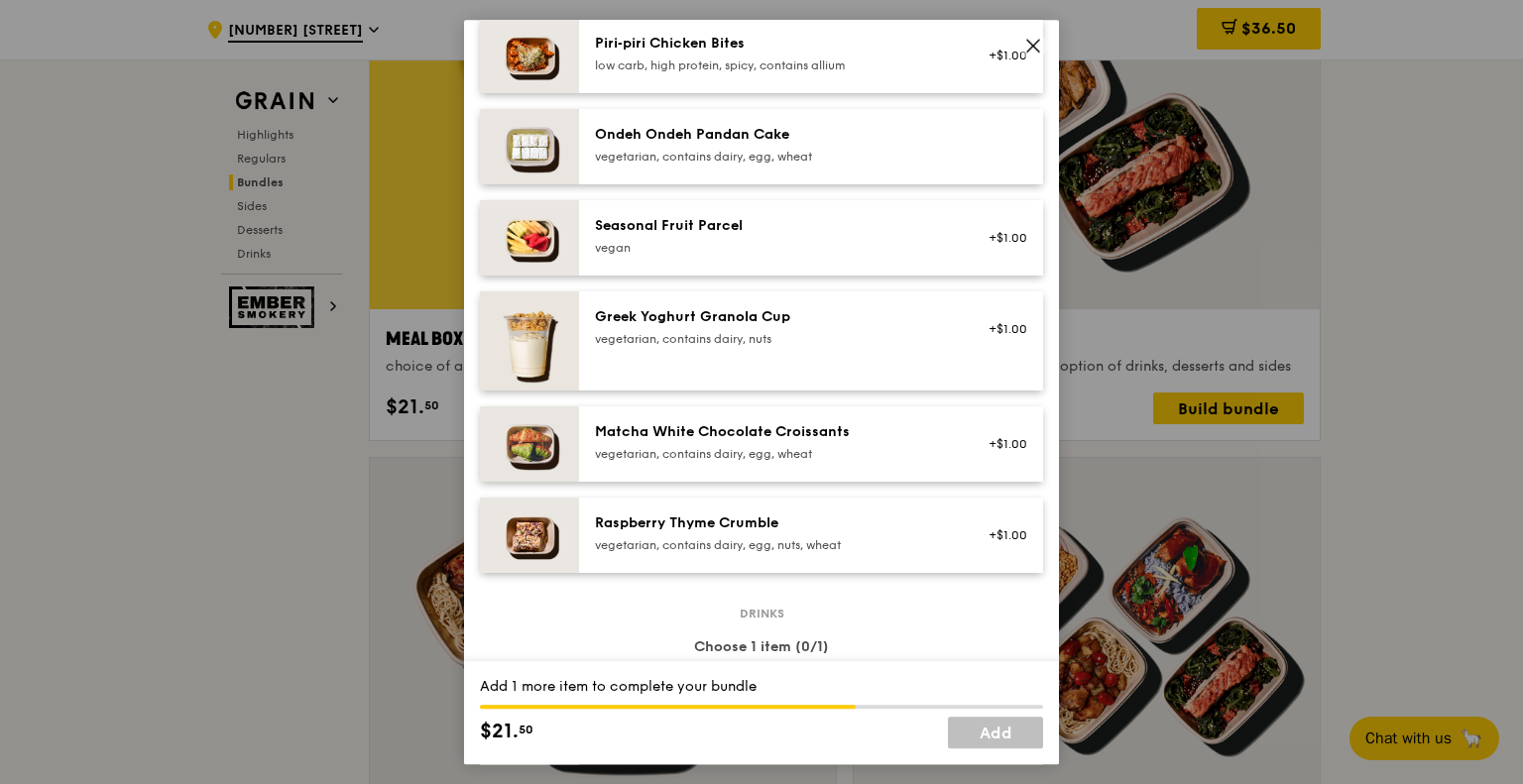 scroll, scrollTop: 1776, scrollLeft: 0, axis: vertical 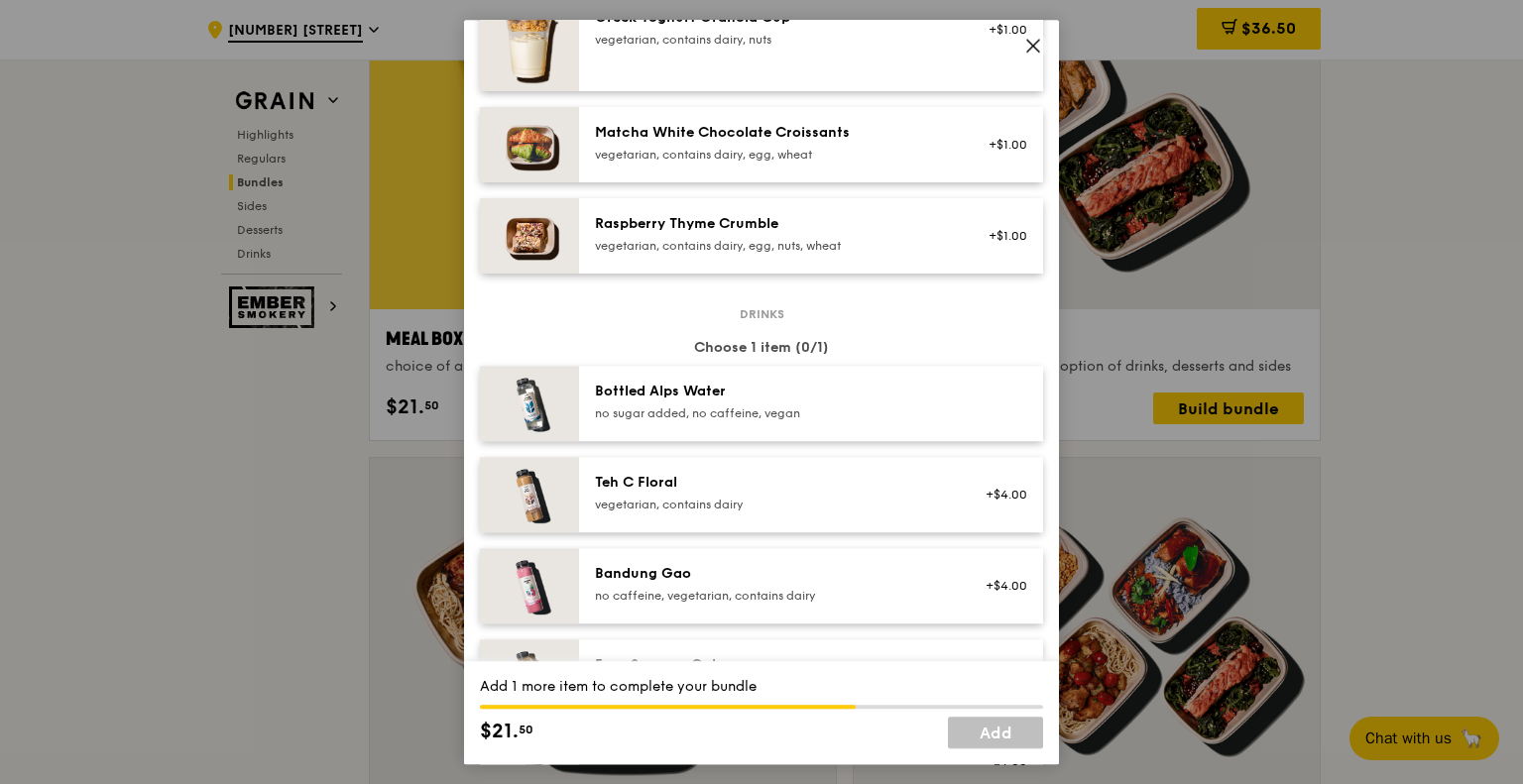 click on "Bottled Alps Water" at bounding box center [772, 392] 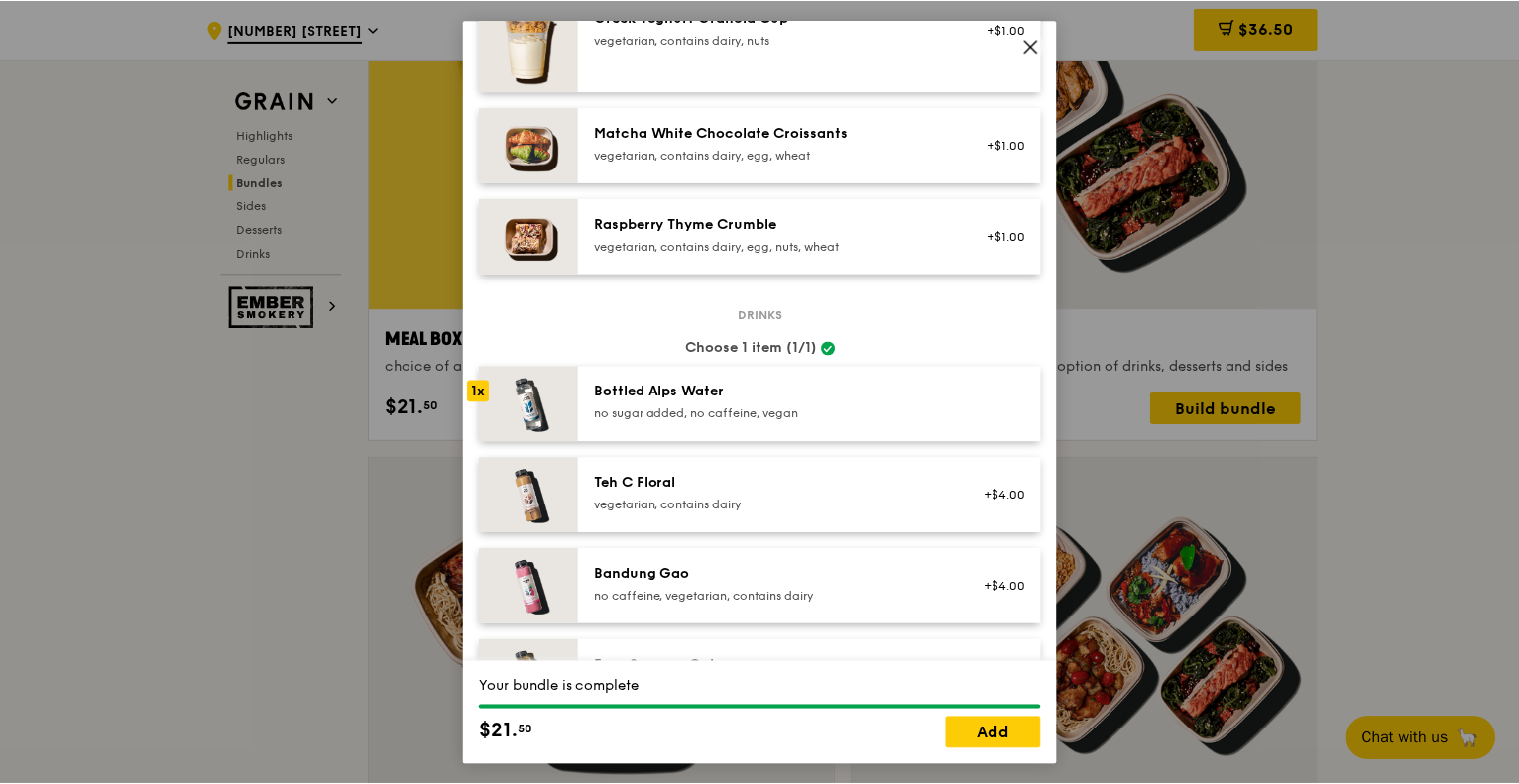 scroll, scrollTop: 2163, scrollLeft: 0, axis: vertical 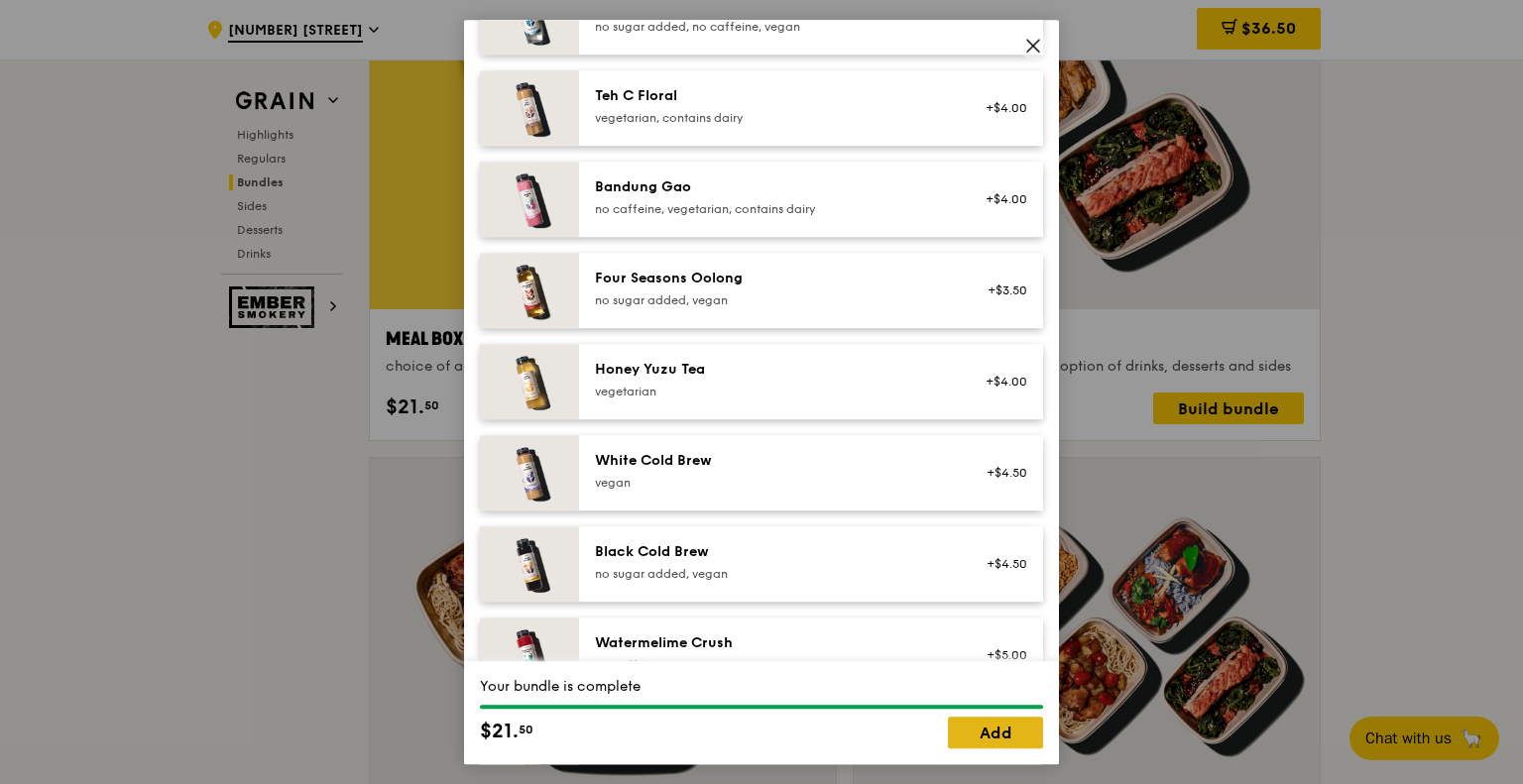 click on "Add" at bounding box center [996, 732] 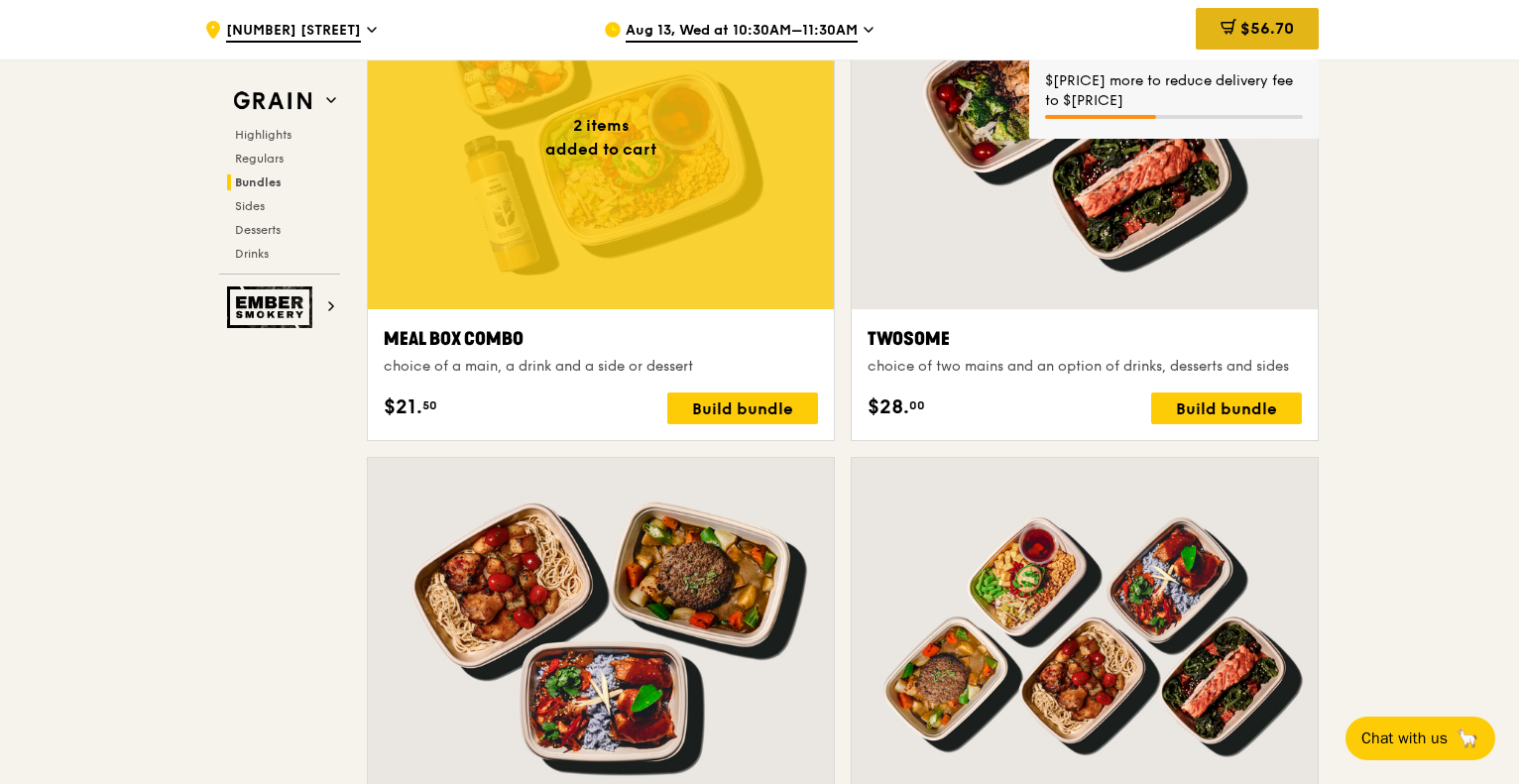 click on "$56.70" at bounding box center (1267, 28) 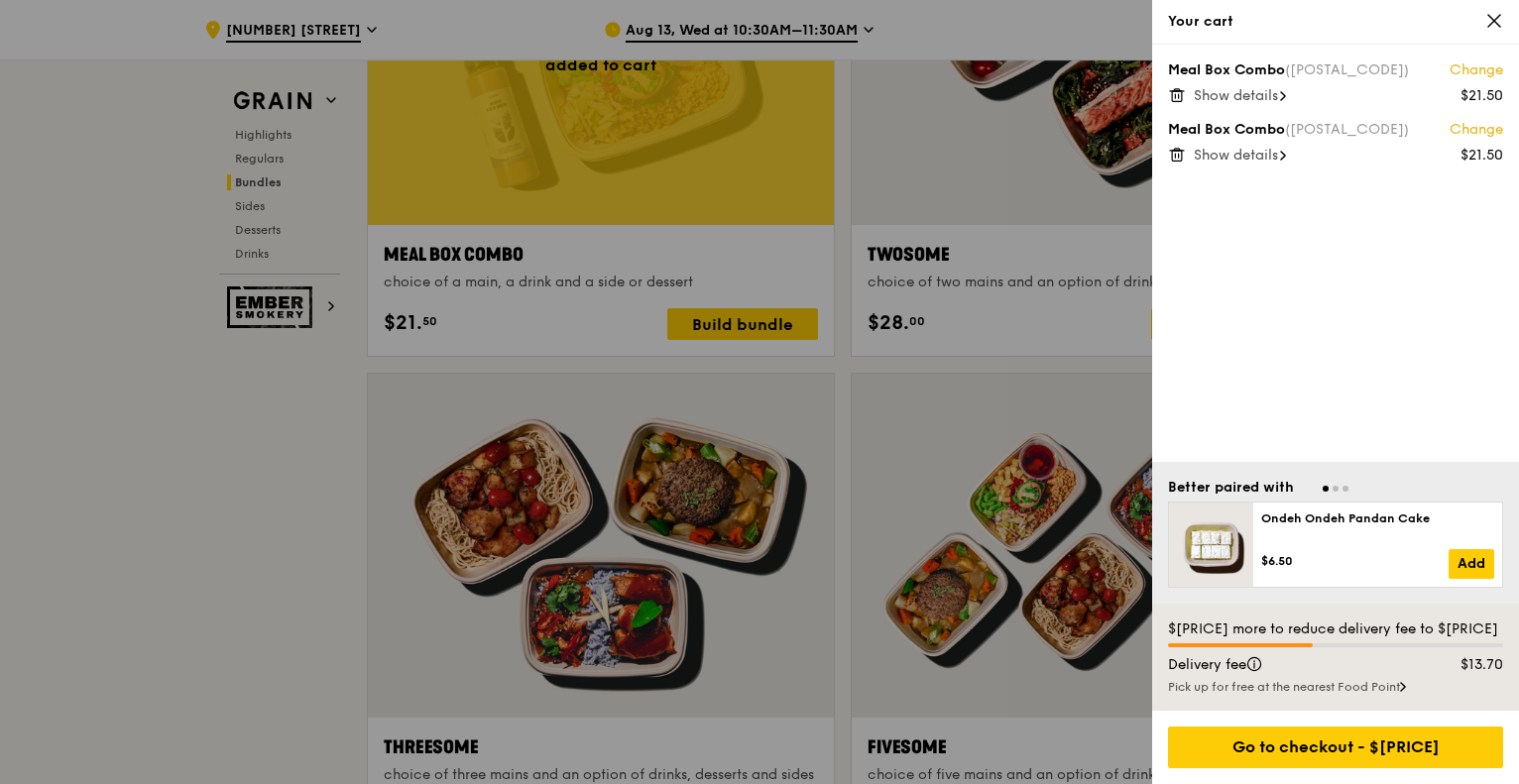 scroll, scrollTop: 3077, scrollLeft: 0, axis: vertical 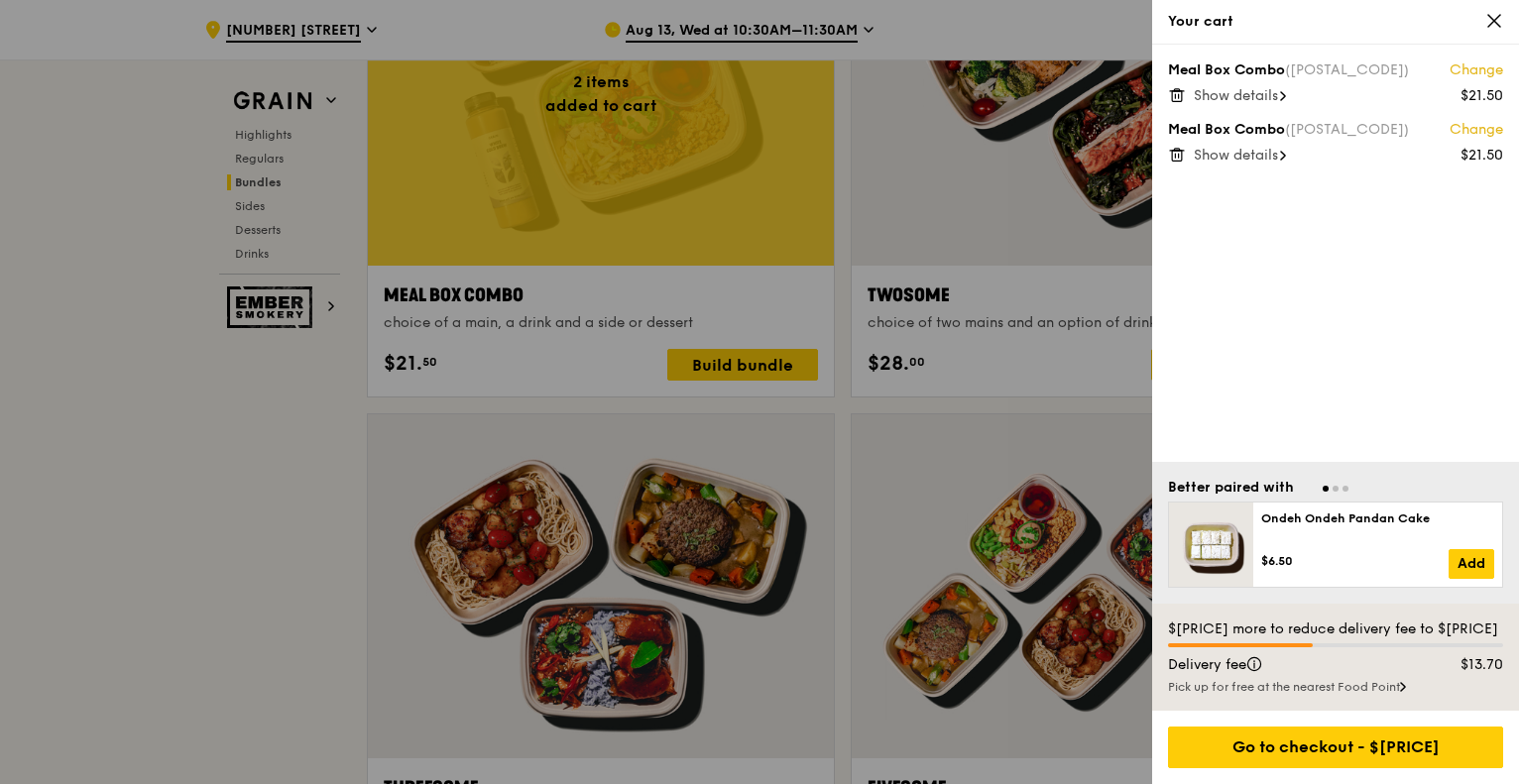 click 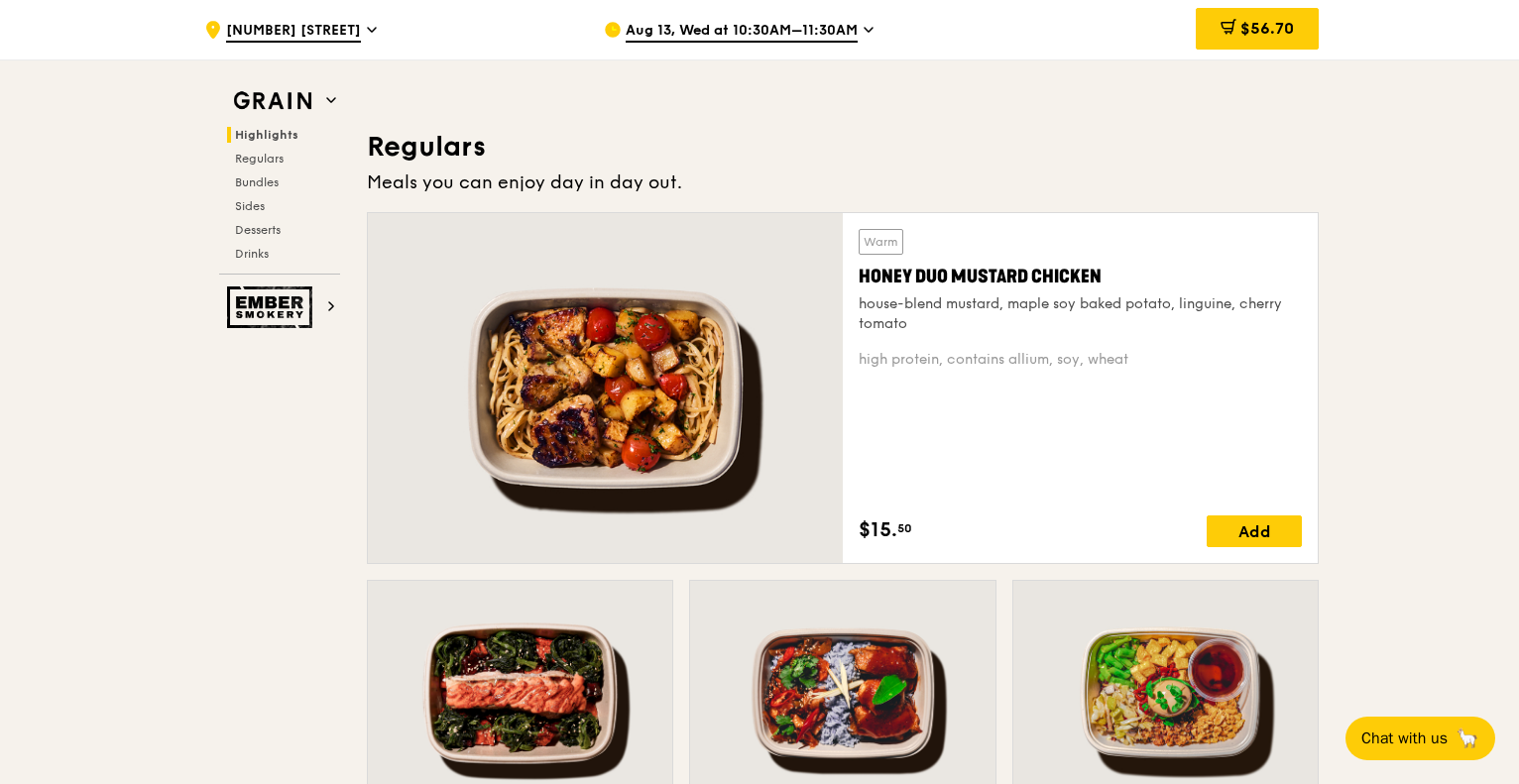scroll, scrollTop: 1227, scrollLeft: 0, axis: vertical 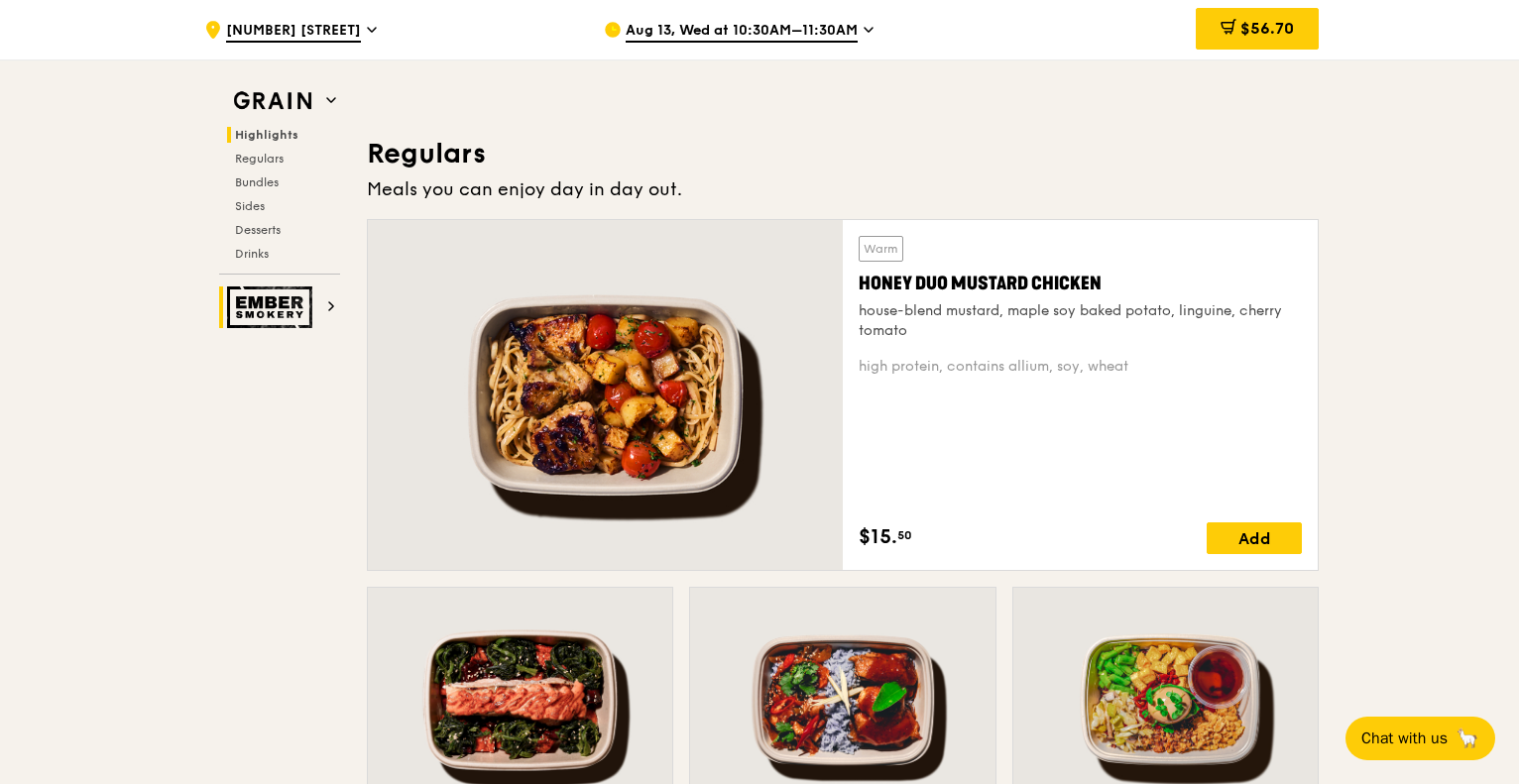 click at bounding box center (273, 307) 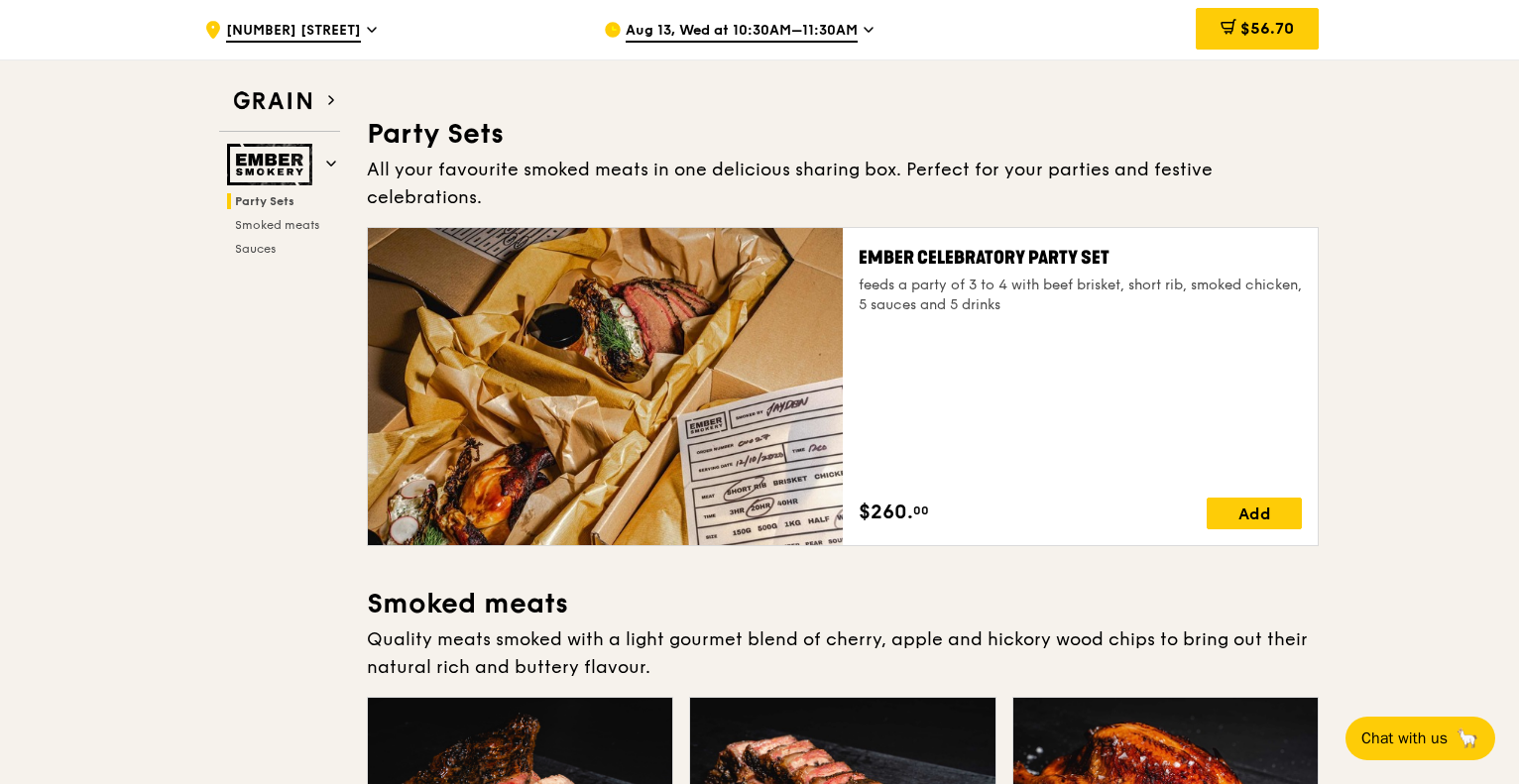 scroll, scrollTop: 0, scrollLeft: 0, axis: both 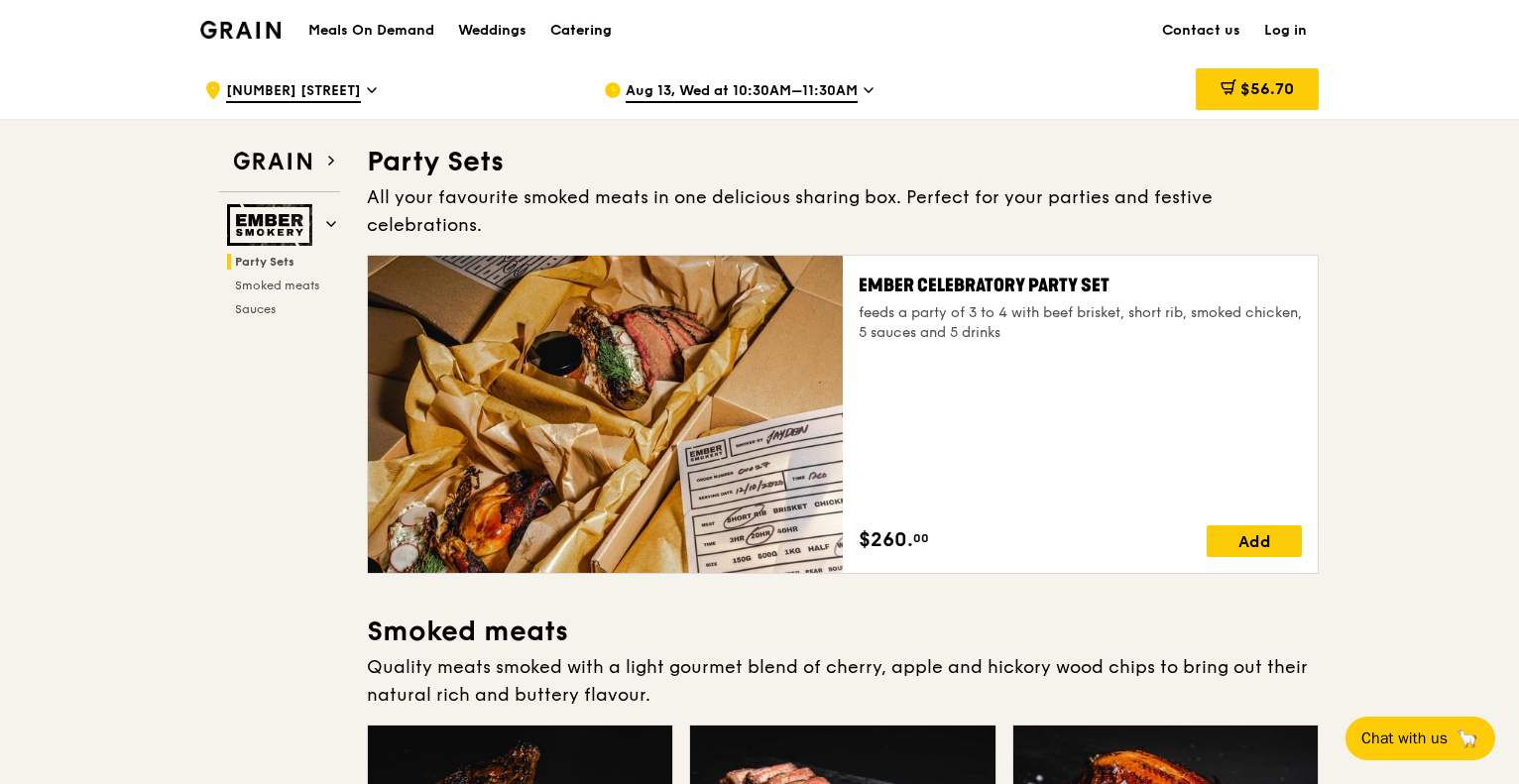 click on "Catering" at bounding box center [581, 31] 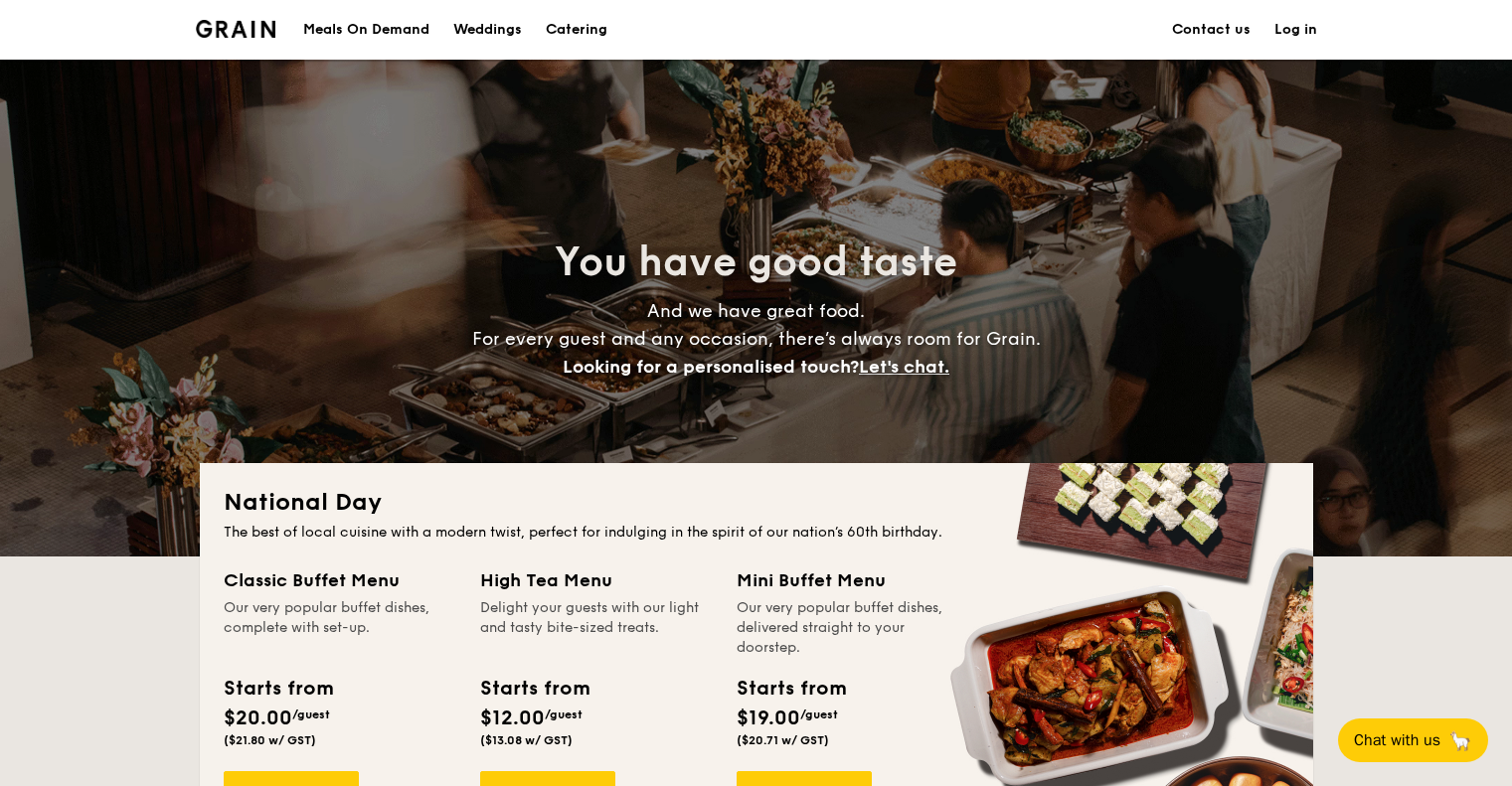 scroll, scrollTop: 0, scrollLeft: 0, axis: both 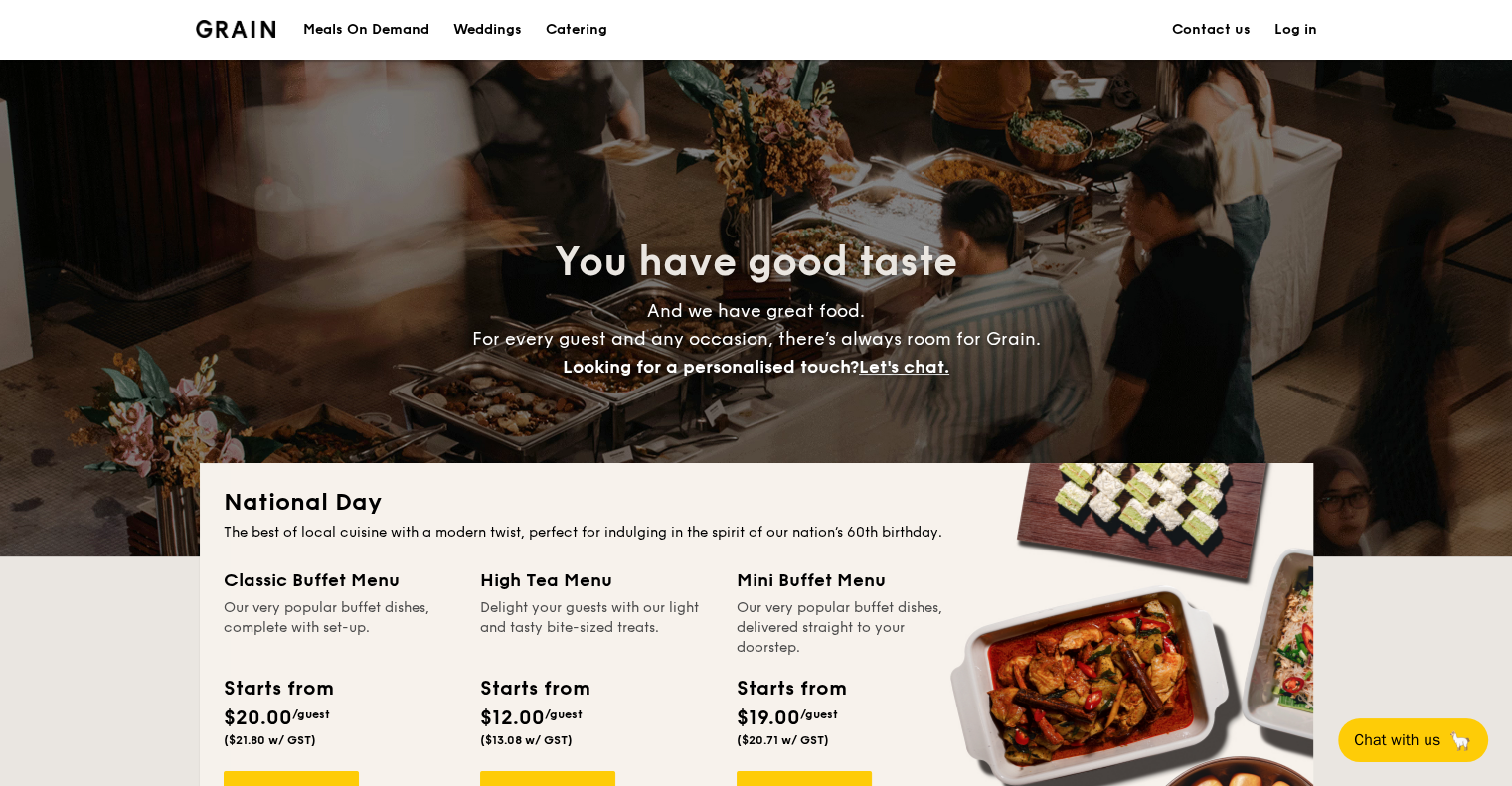 click on "Meals On Demand" at bounding box center [366, 30] 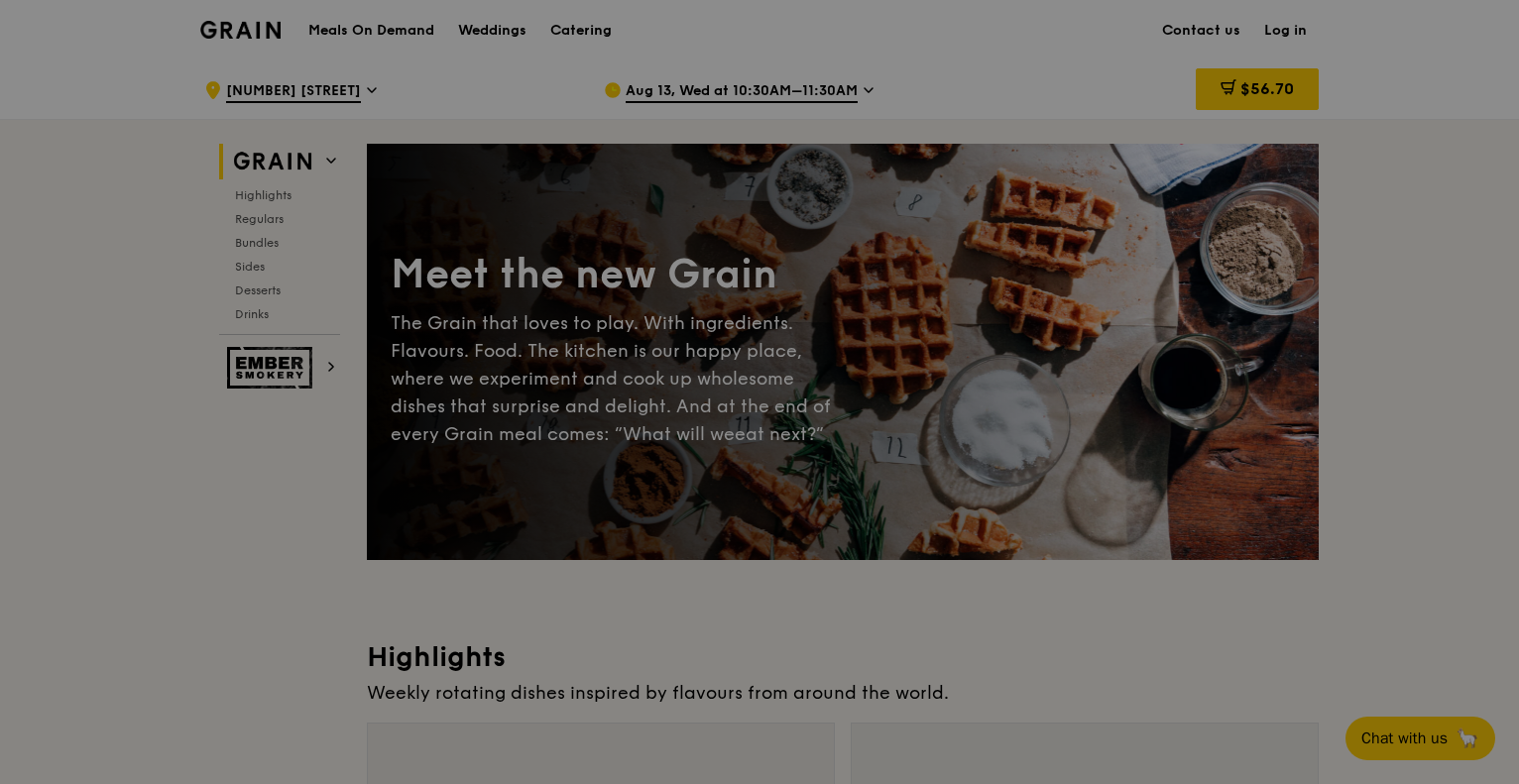 scroll, scrollTop: 0, scrollLeft: 0, axis: both 